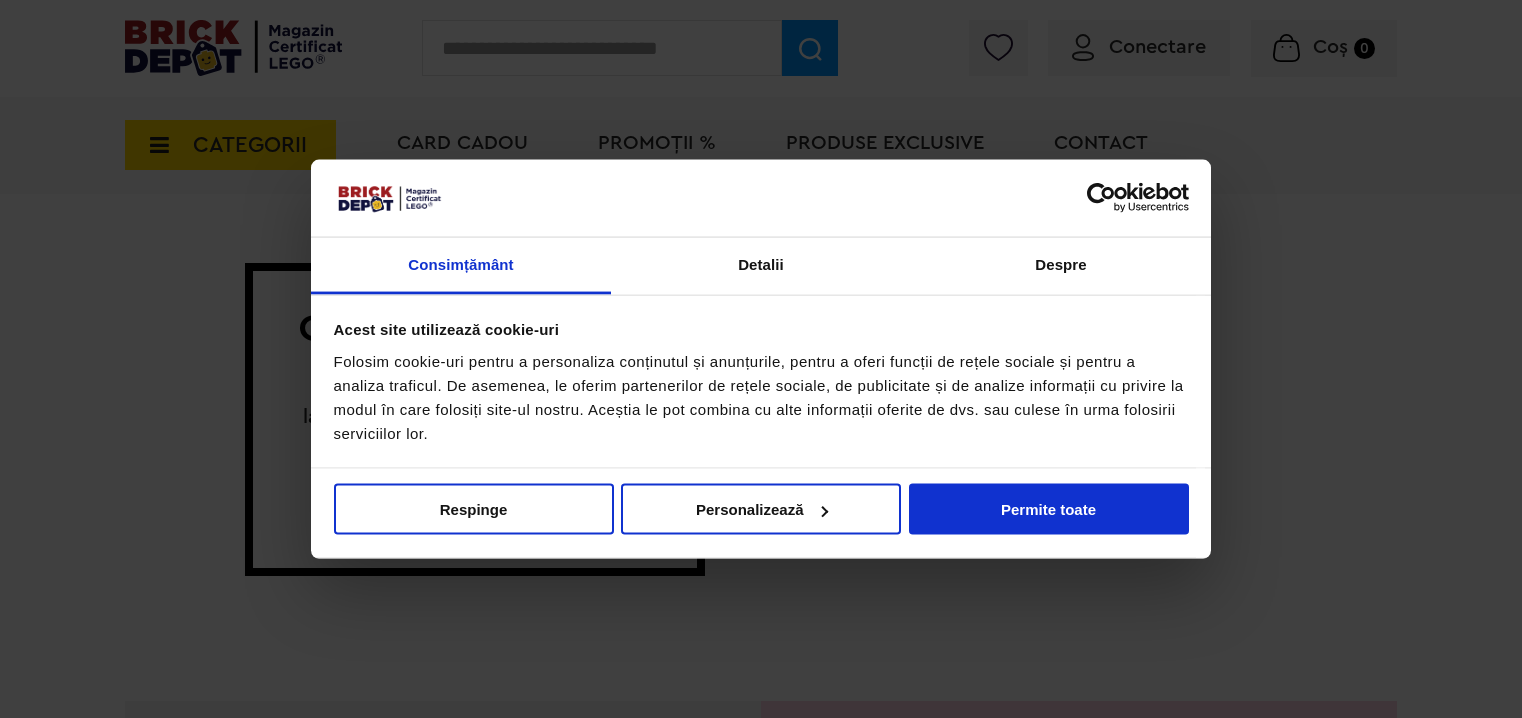 scroll, scrollTop: 0, scrollLeft: 0, axis: both 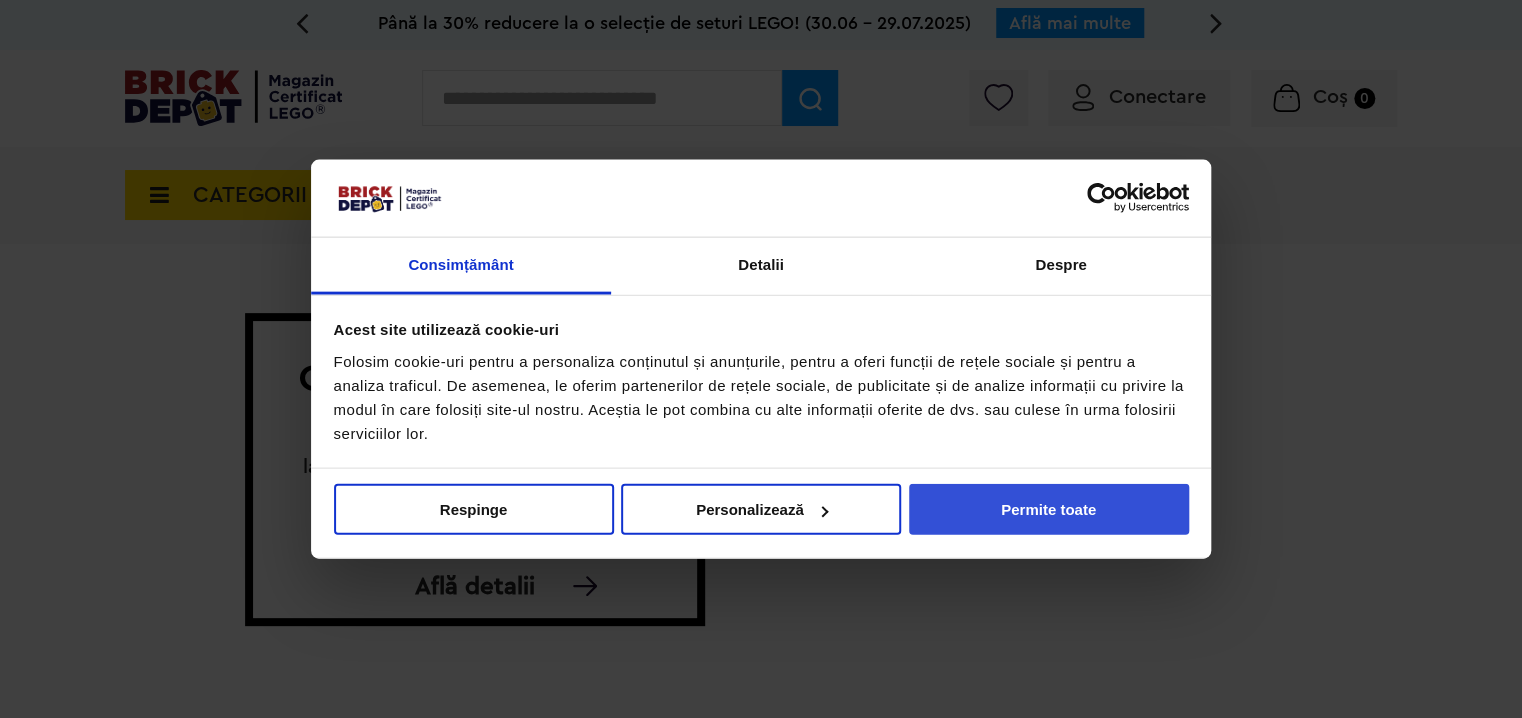 click on "Permite toate" at bounding box center [1049, 509] 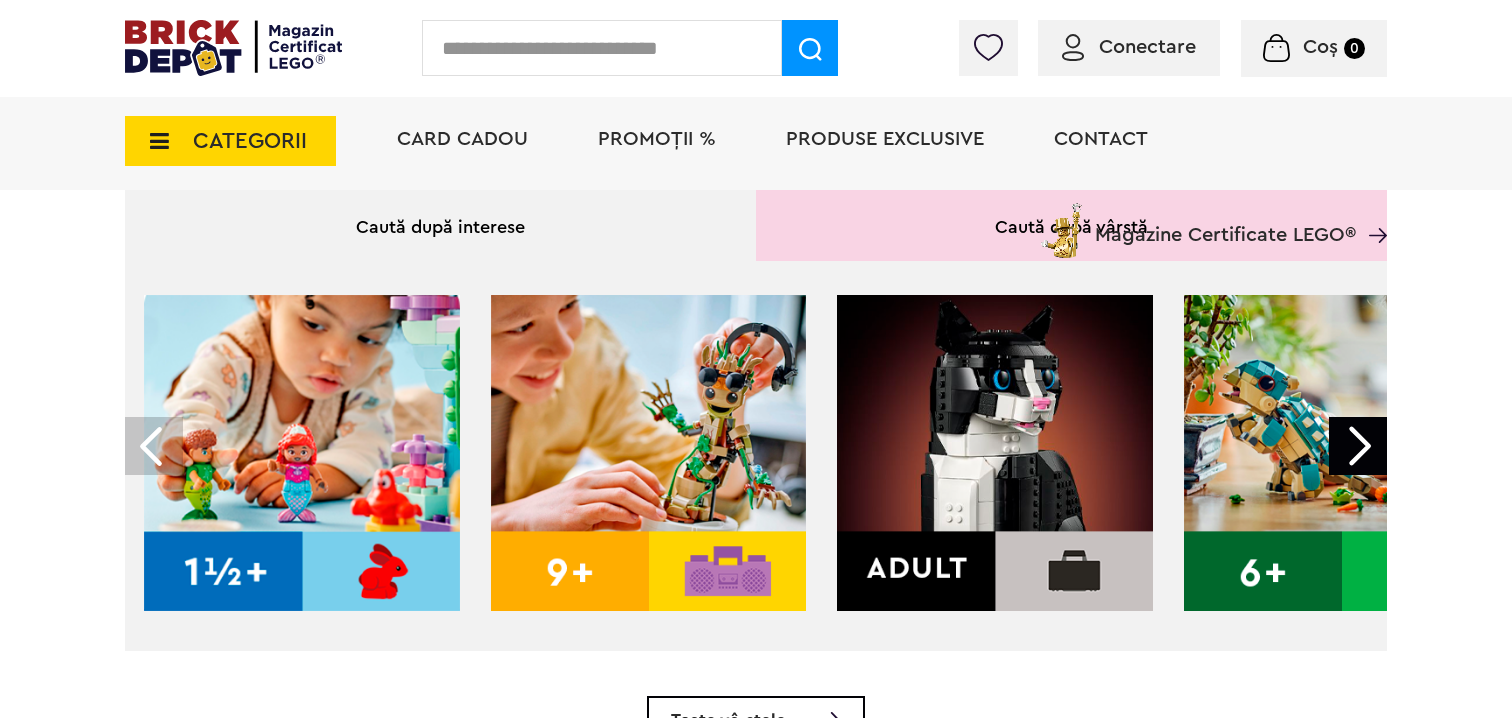 scroll, scrollTop: 600, scrollLeft: 0, axis: vertical 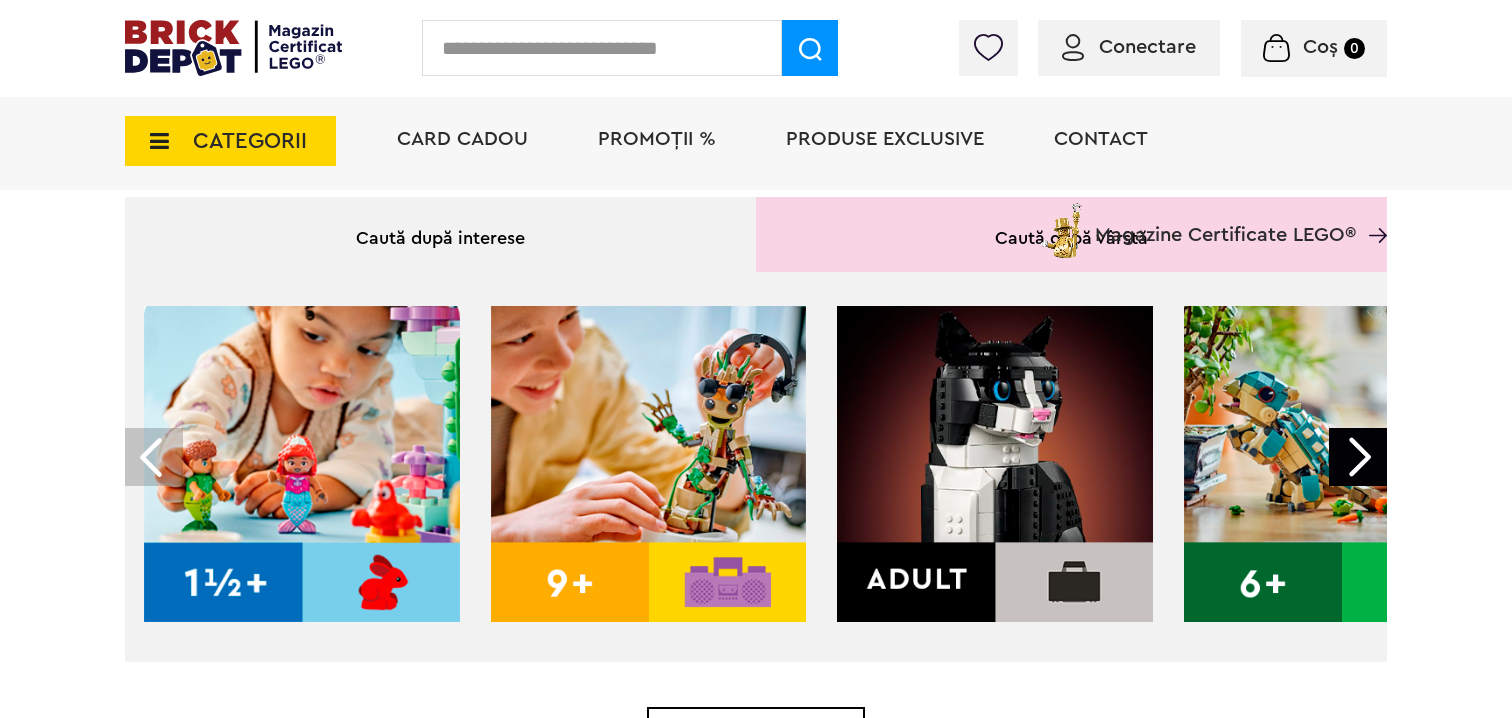 click at bounding box center (1342, 464) 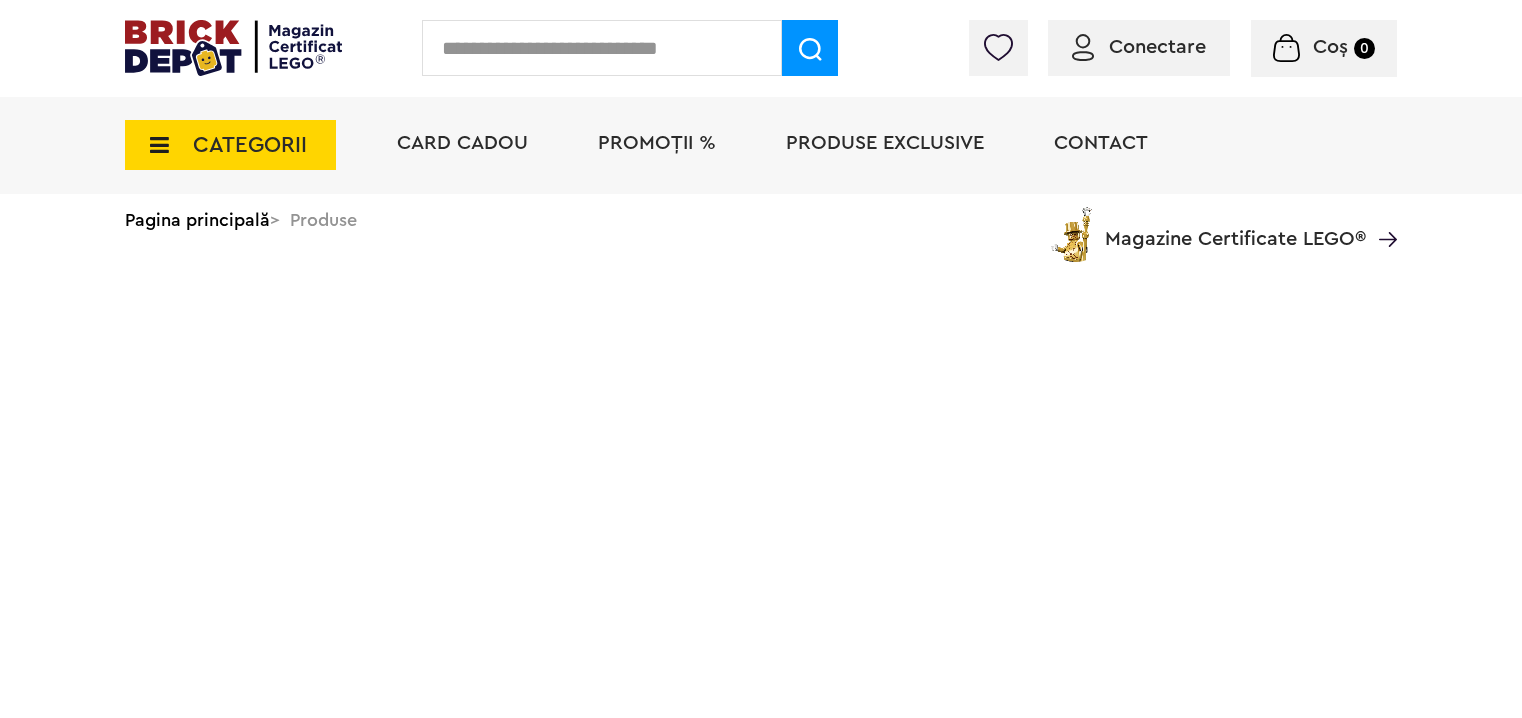 scroll, scrollTop: 0, scrollLeft: 0, axis: both 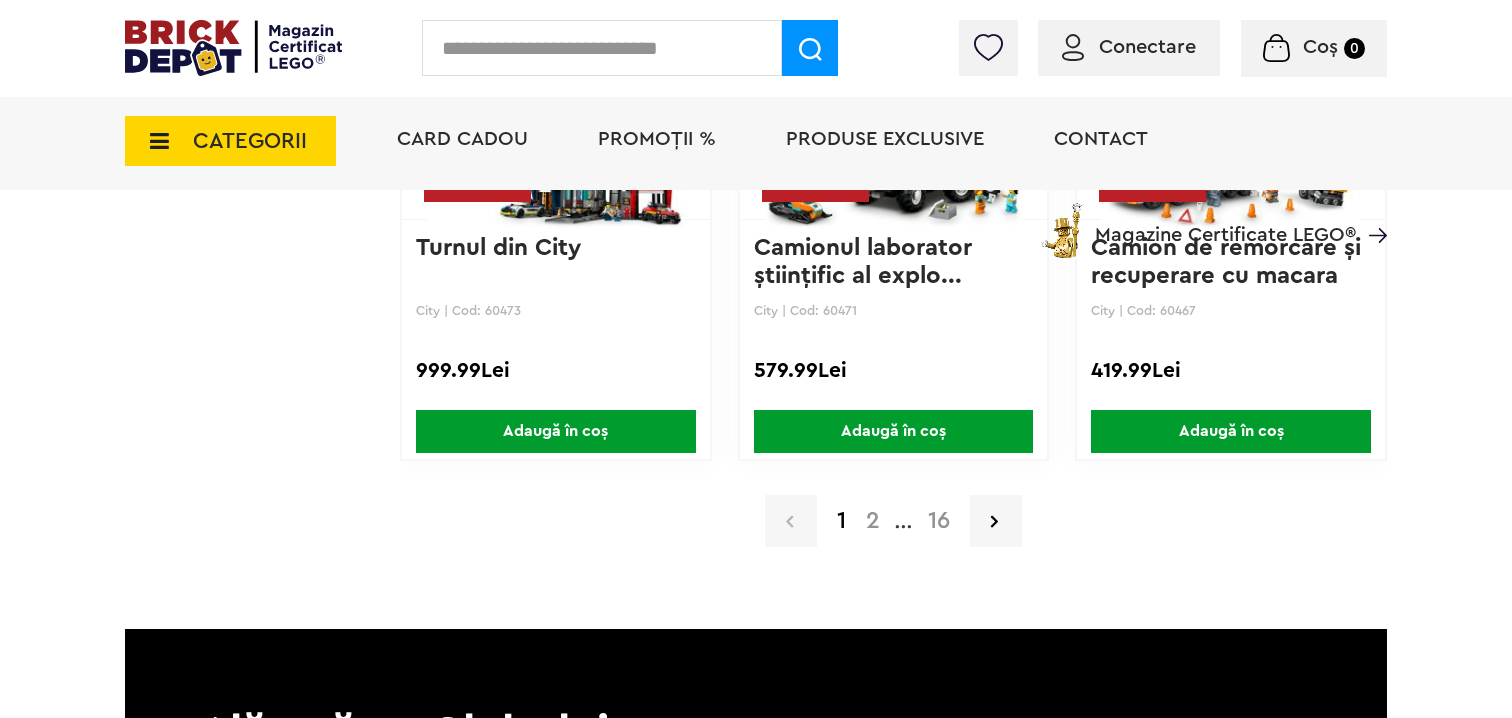 click on "2" at bounding box center (873, 521) 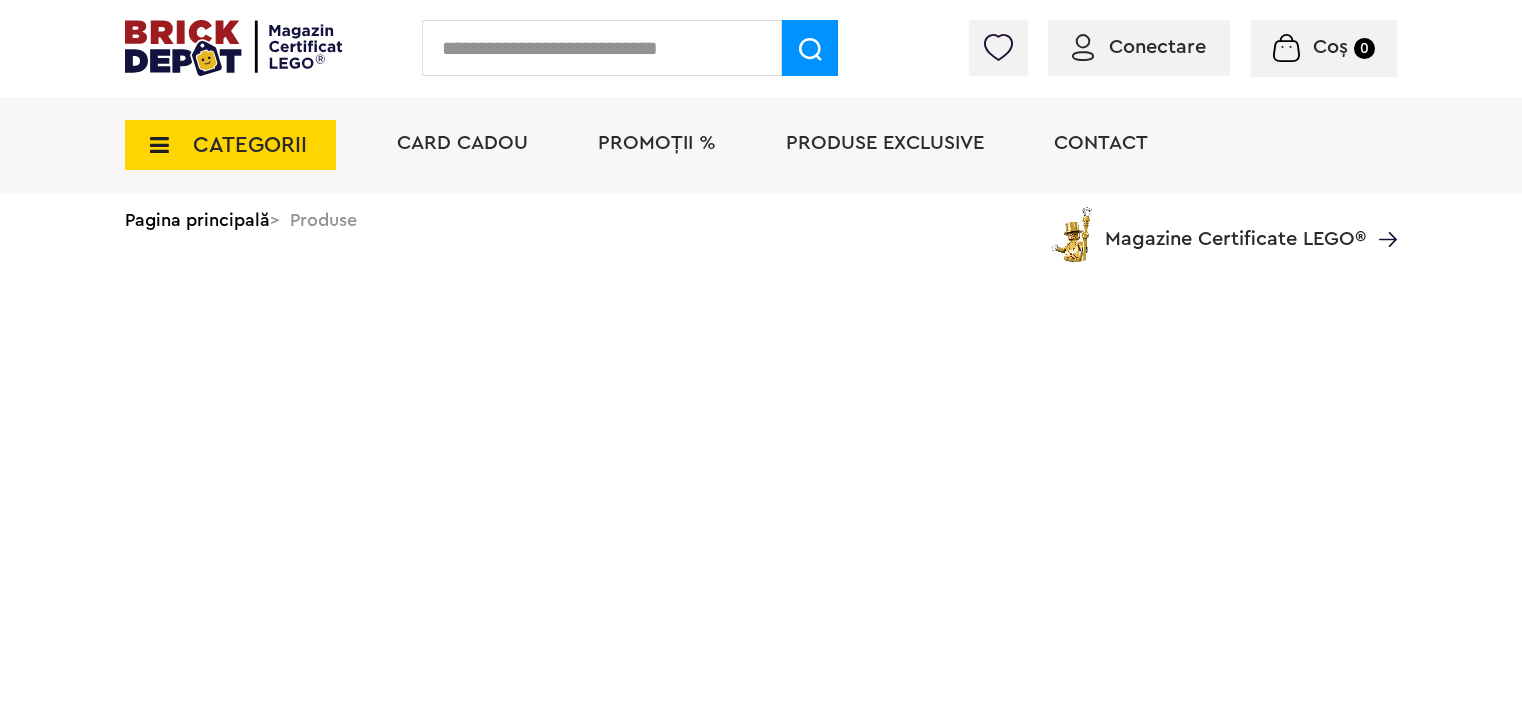 scroll, scrollTop: 0, scrollLeft: 0, axis: both 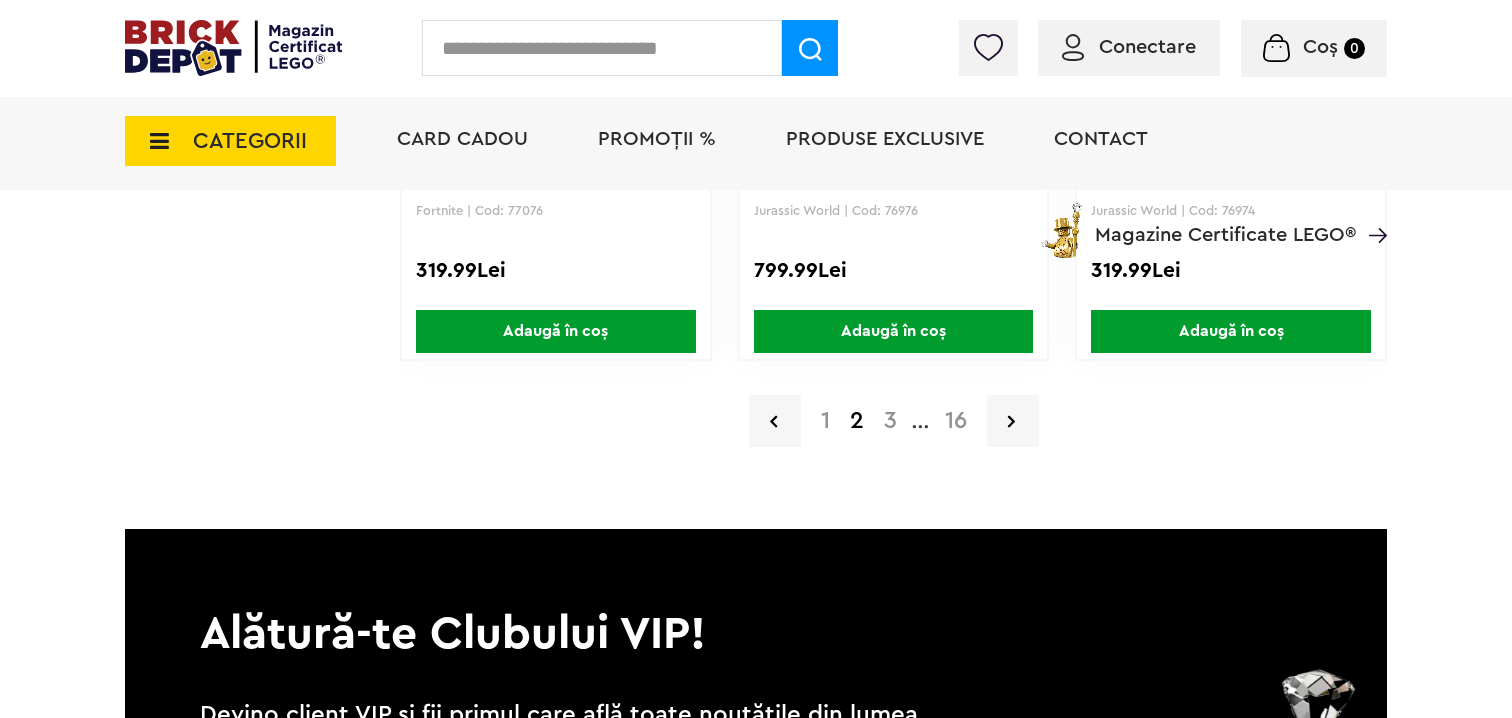 click on "3" at bounding box center (890, 421) 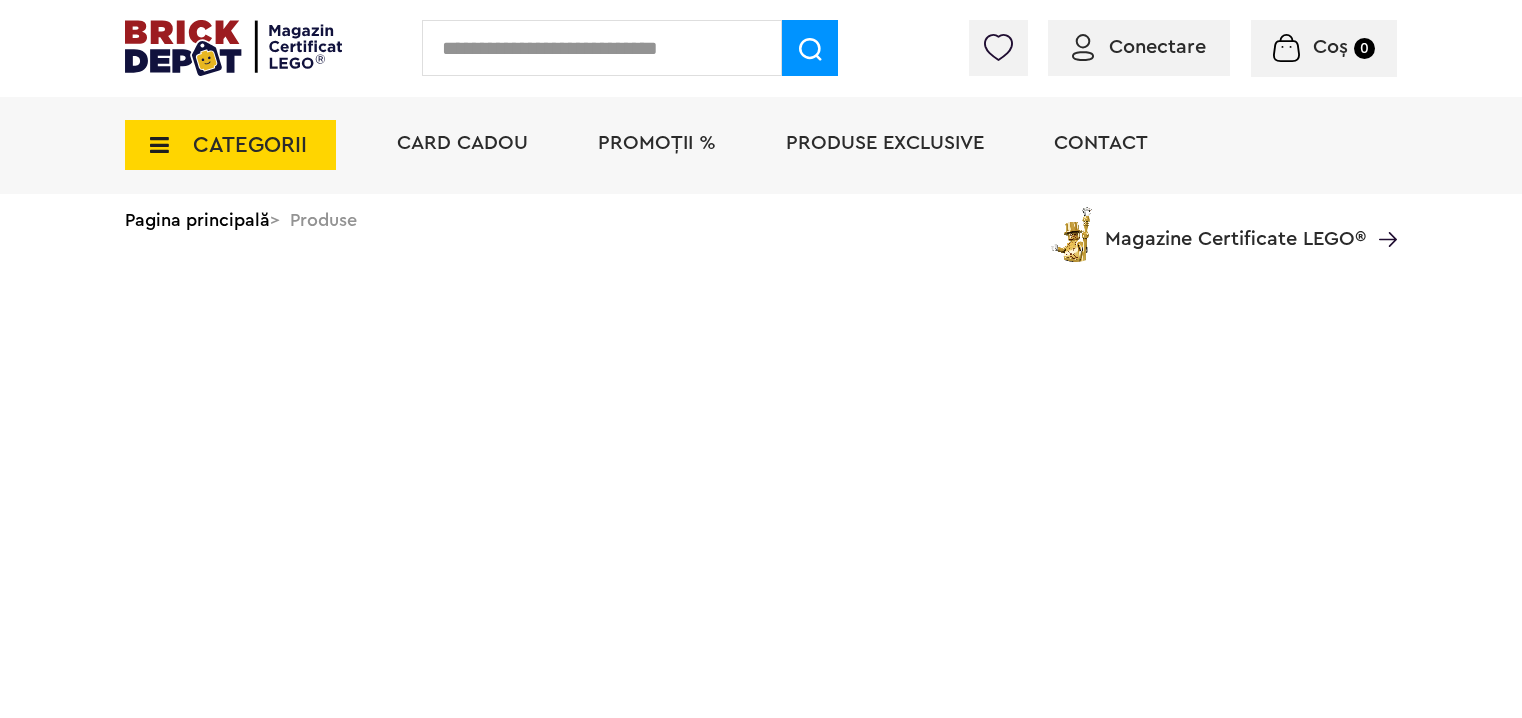 scroll, scrollTop: 0, scrollLeft: 0, axis: both 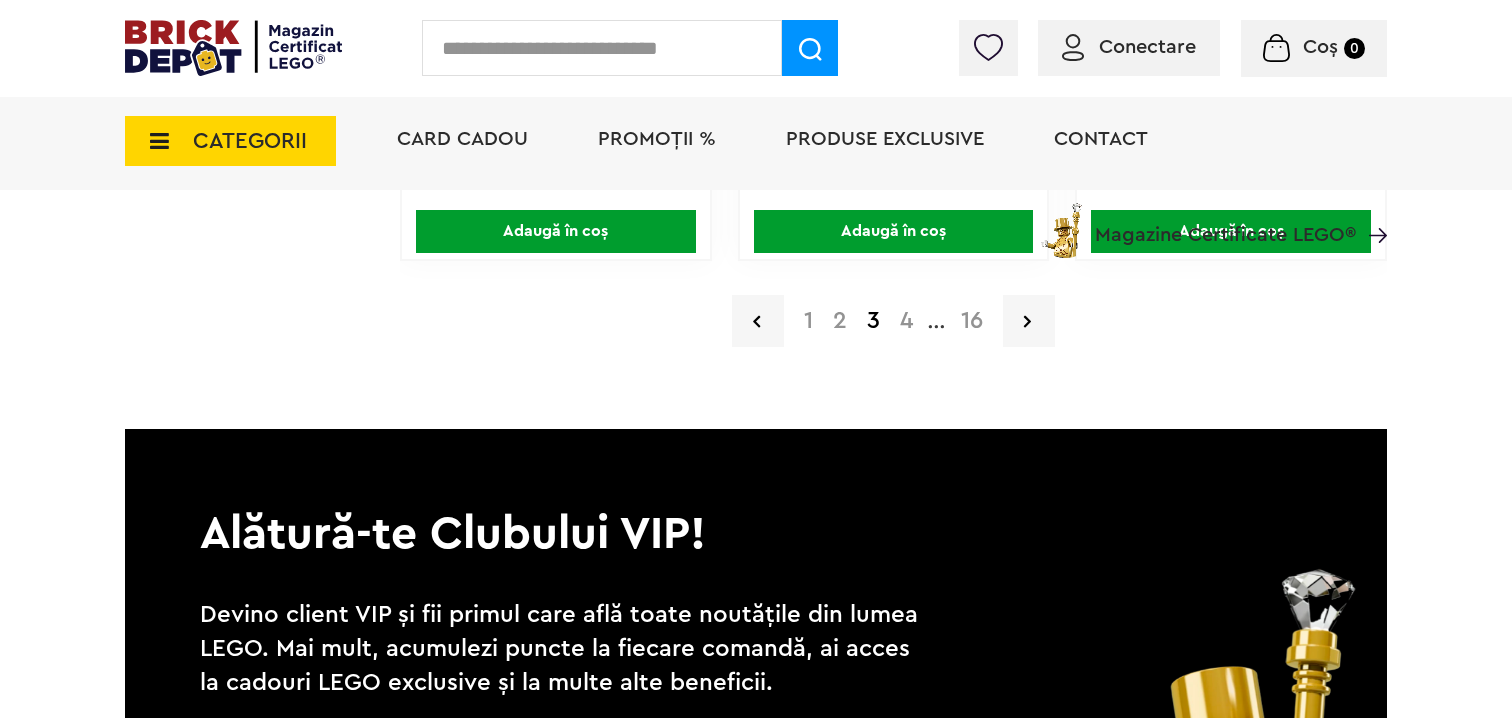 click on "4" at bounding box center (906, 321) 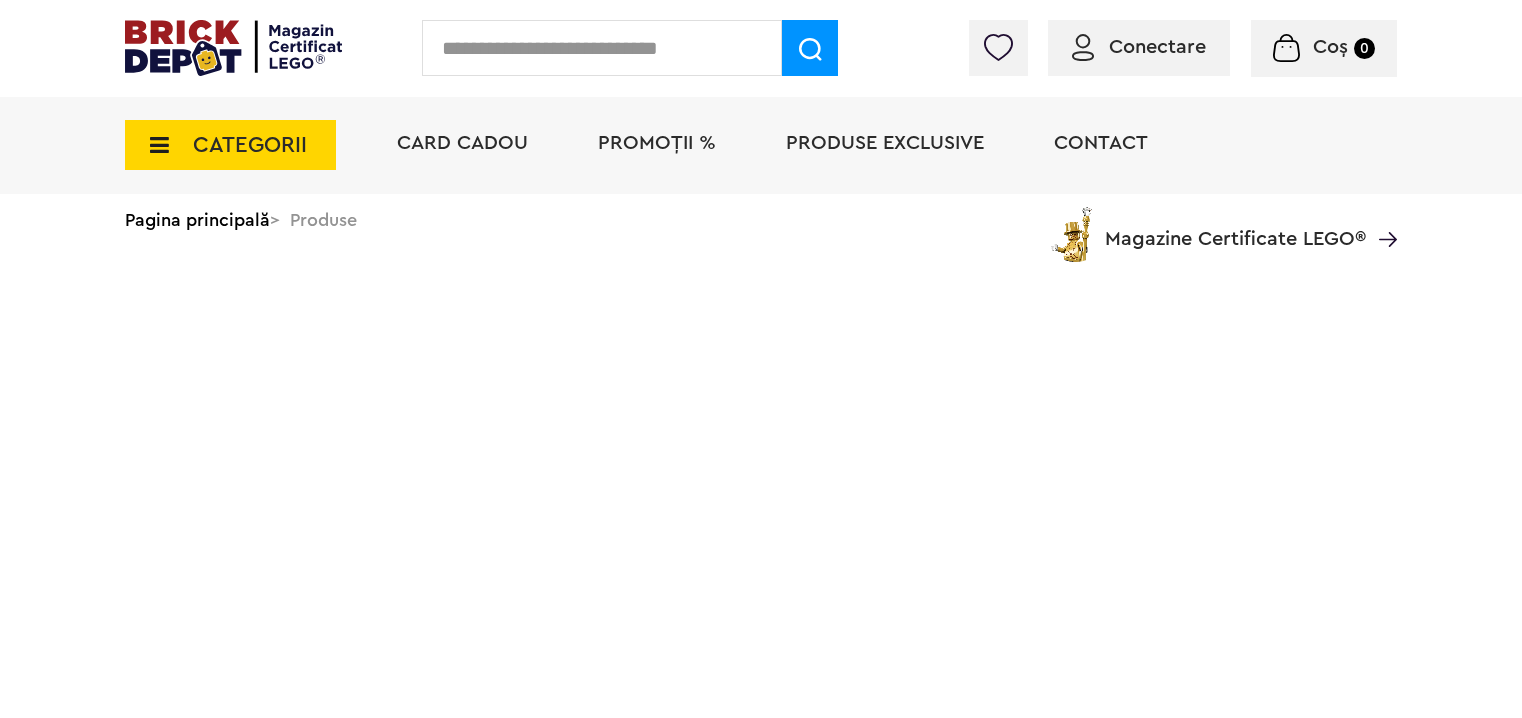 scroll, scrollTop: 0, scrollLeft: 0, axis: both 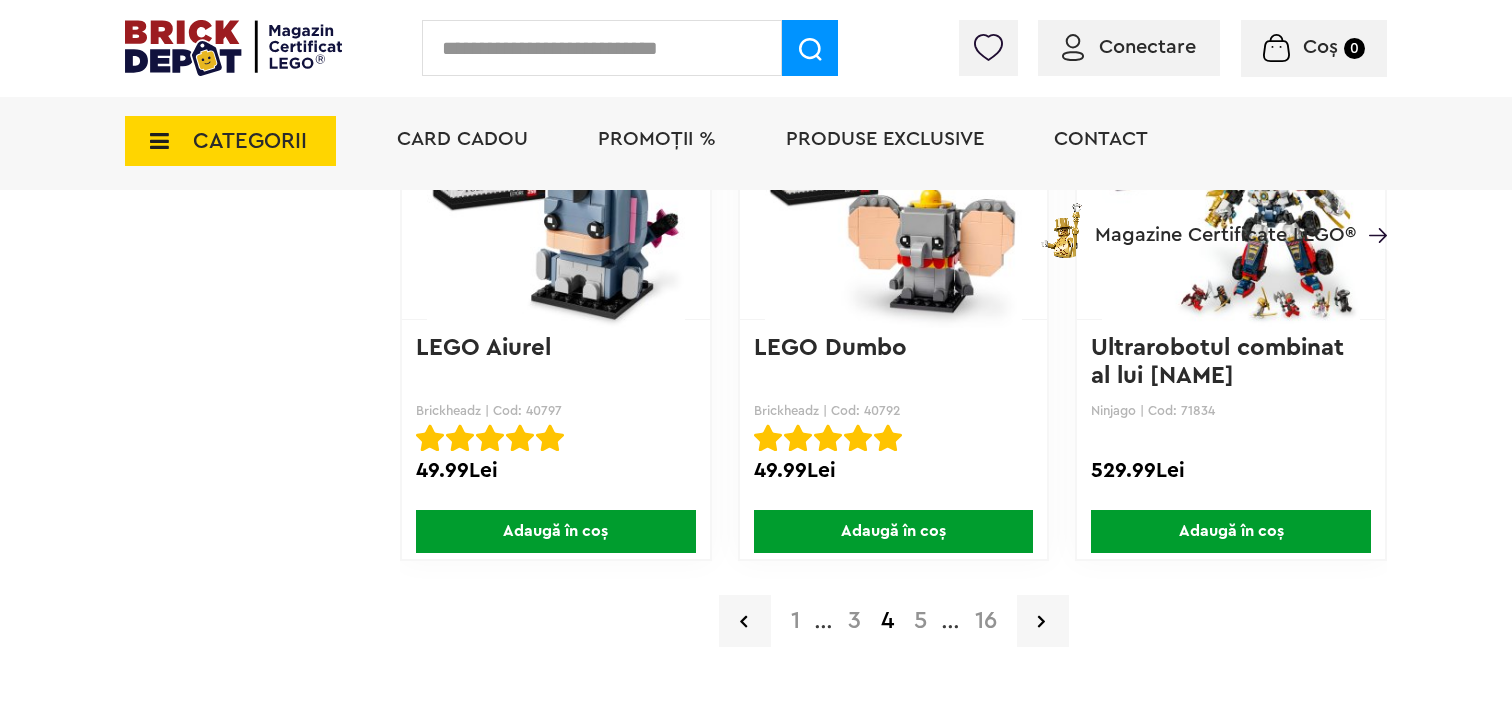 click on "5" at bounding box center (920, 621) 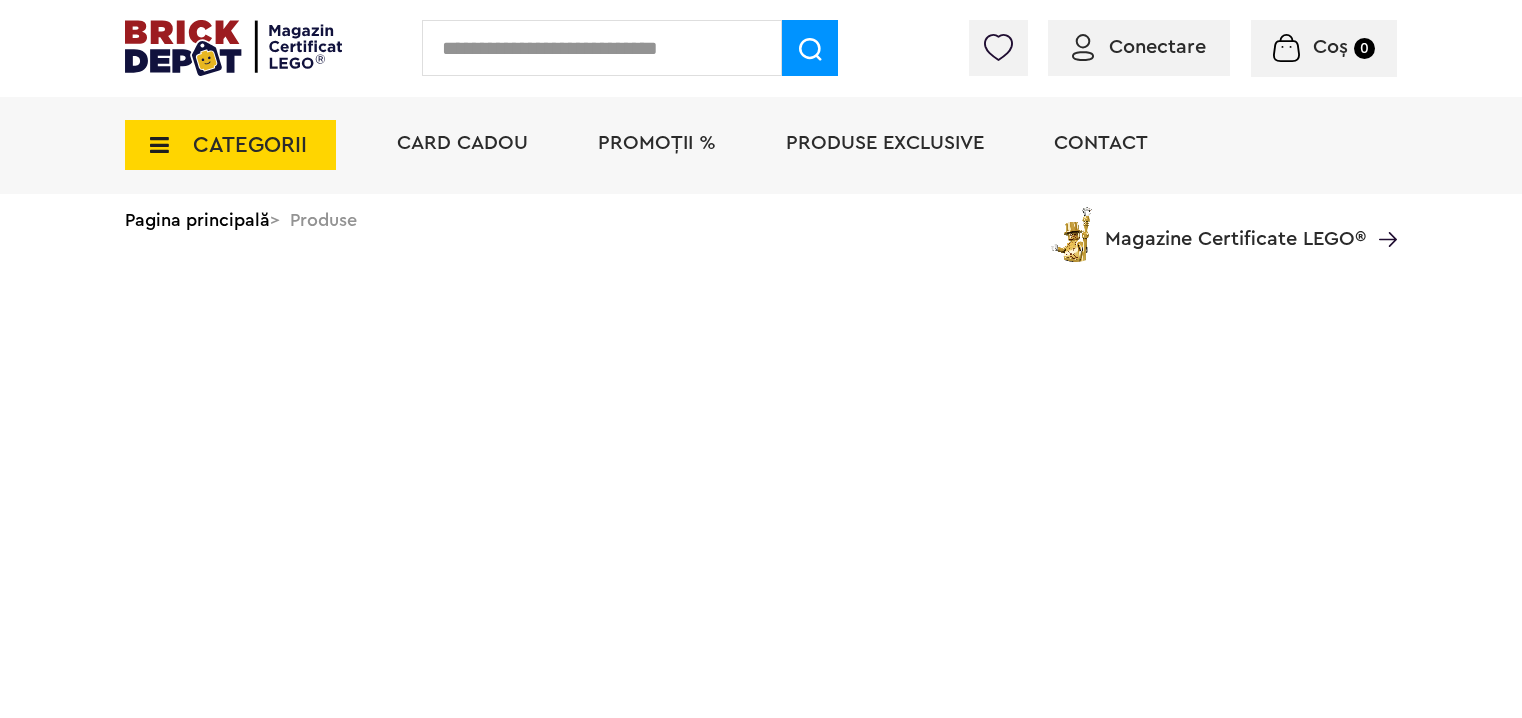 scroll, scrollTop: 0, scrollLeft: 0, axis: both 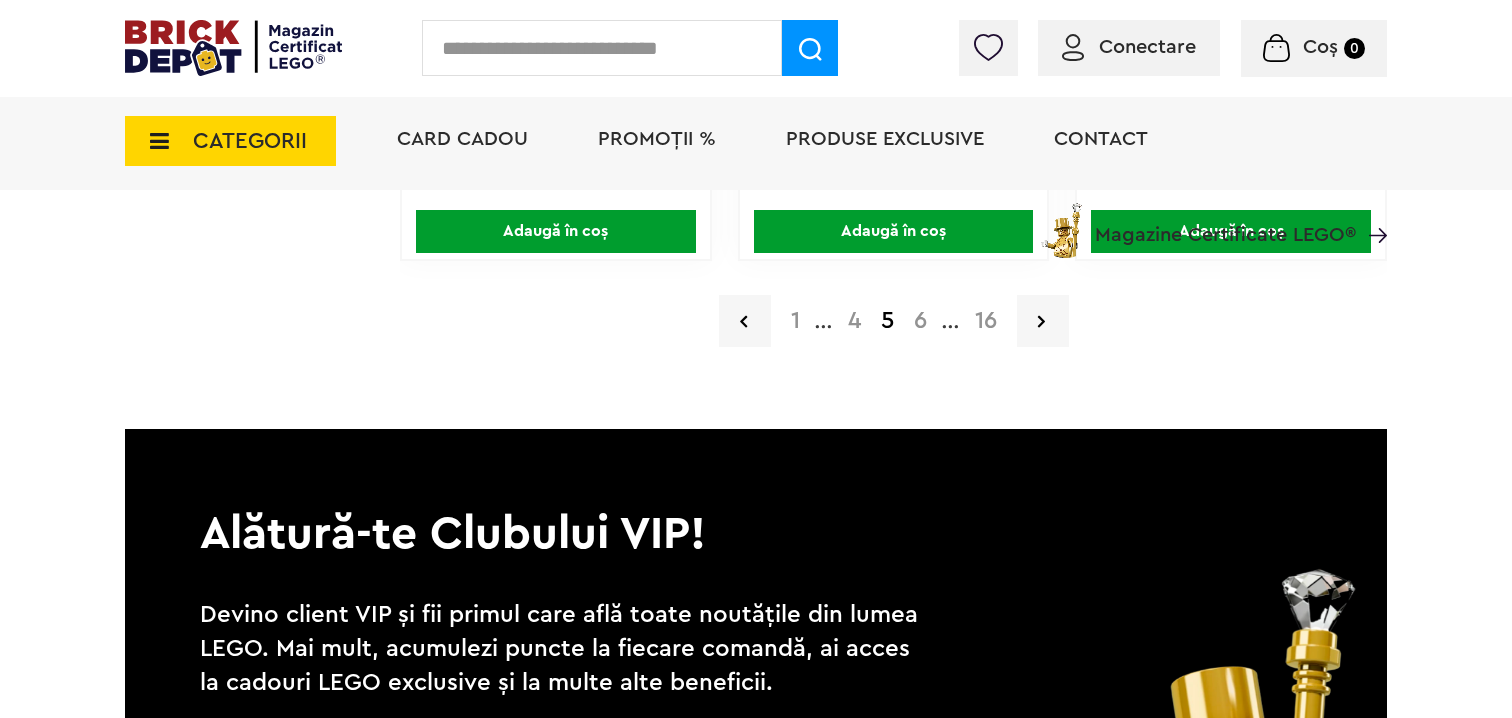 click on "6" at bounding box center (920, 321) 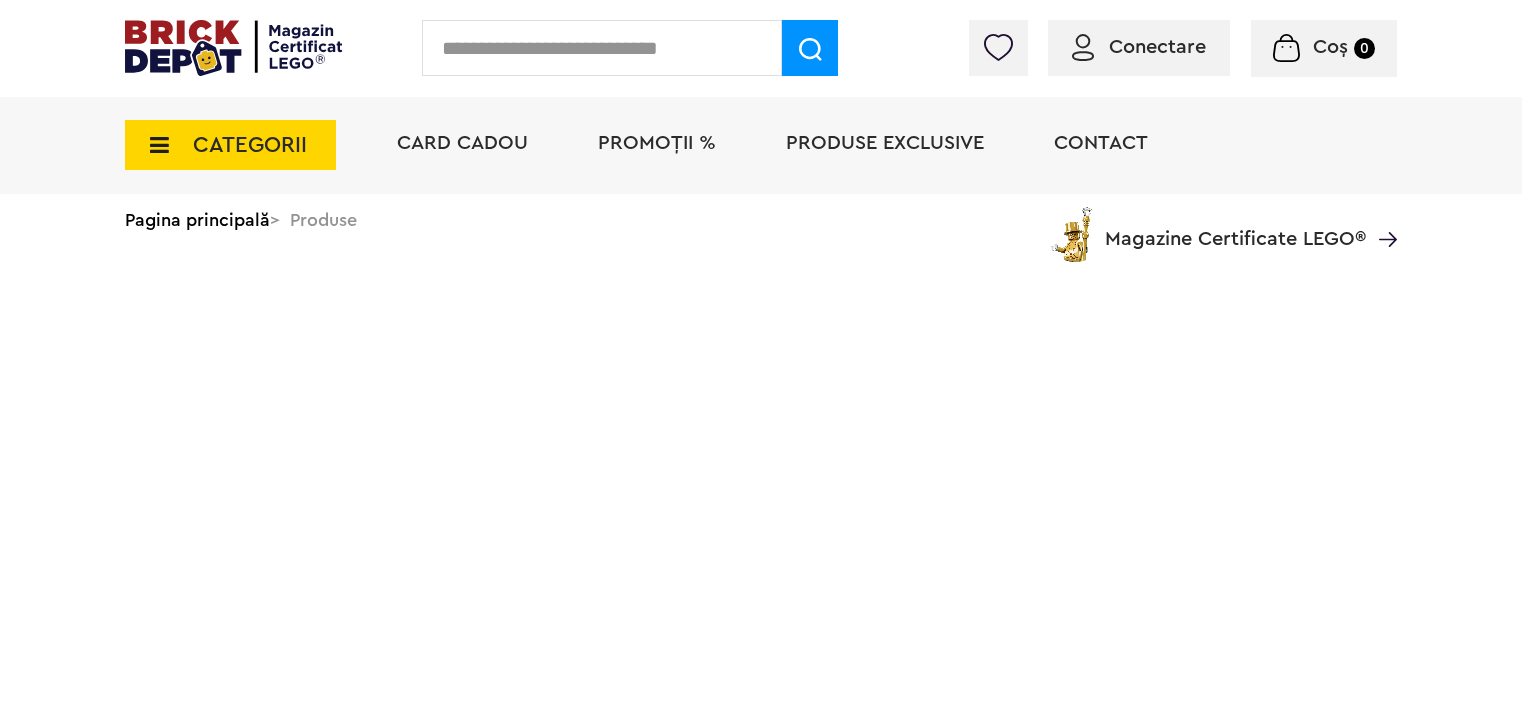 scroll, scrollTop: 0, scrollLeft: 0, axis: both 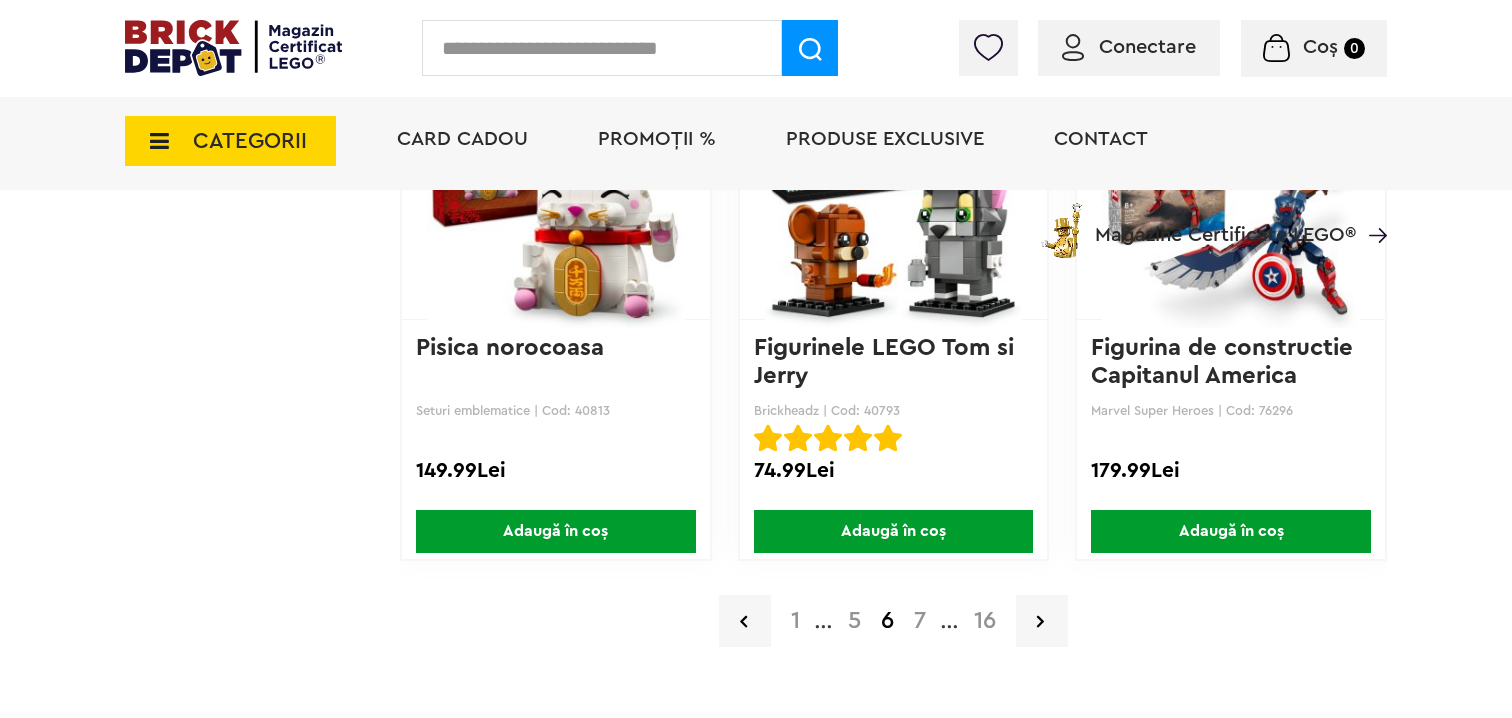 click on "7" at bounding box center [920, 621] 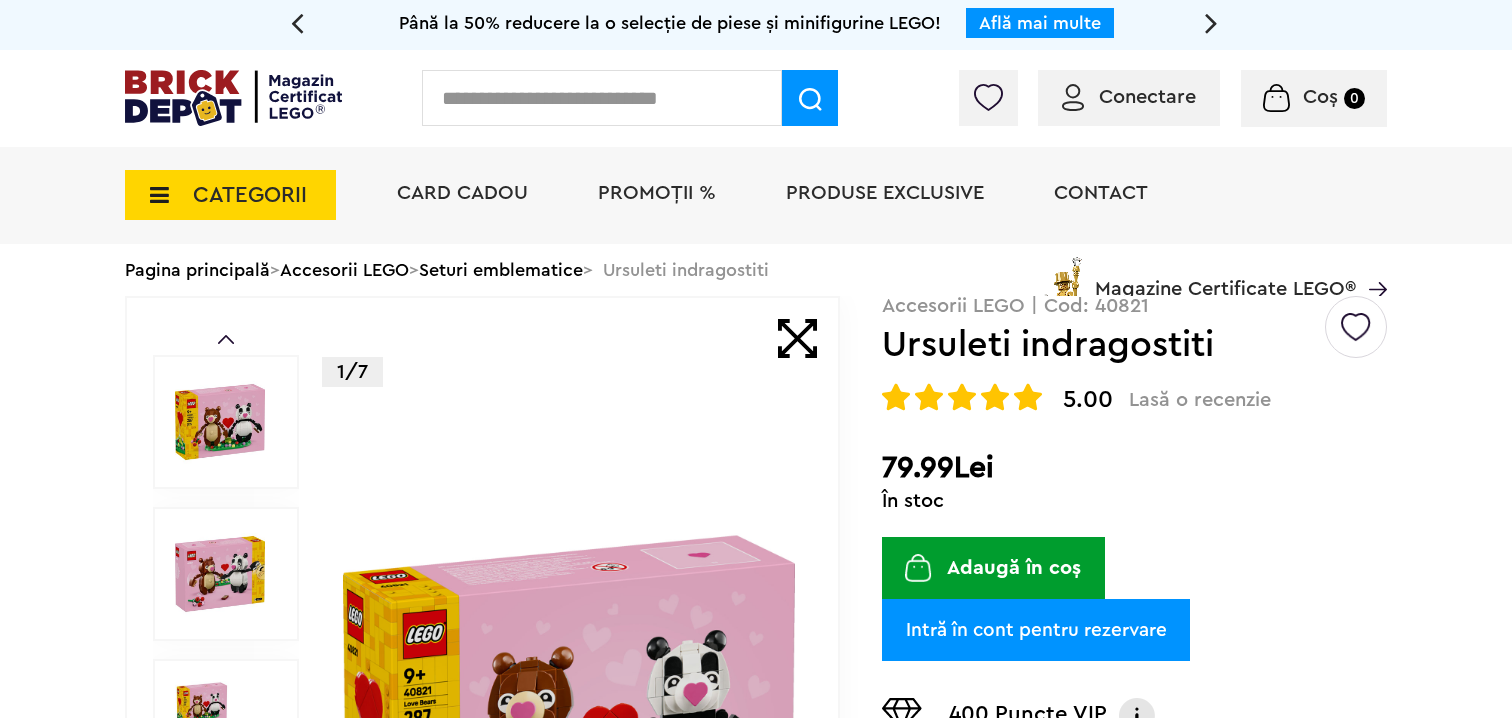 scroll, scrollTop: 0, scrollLeft: 0, axis: both 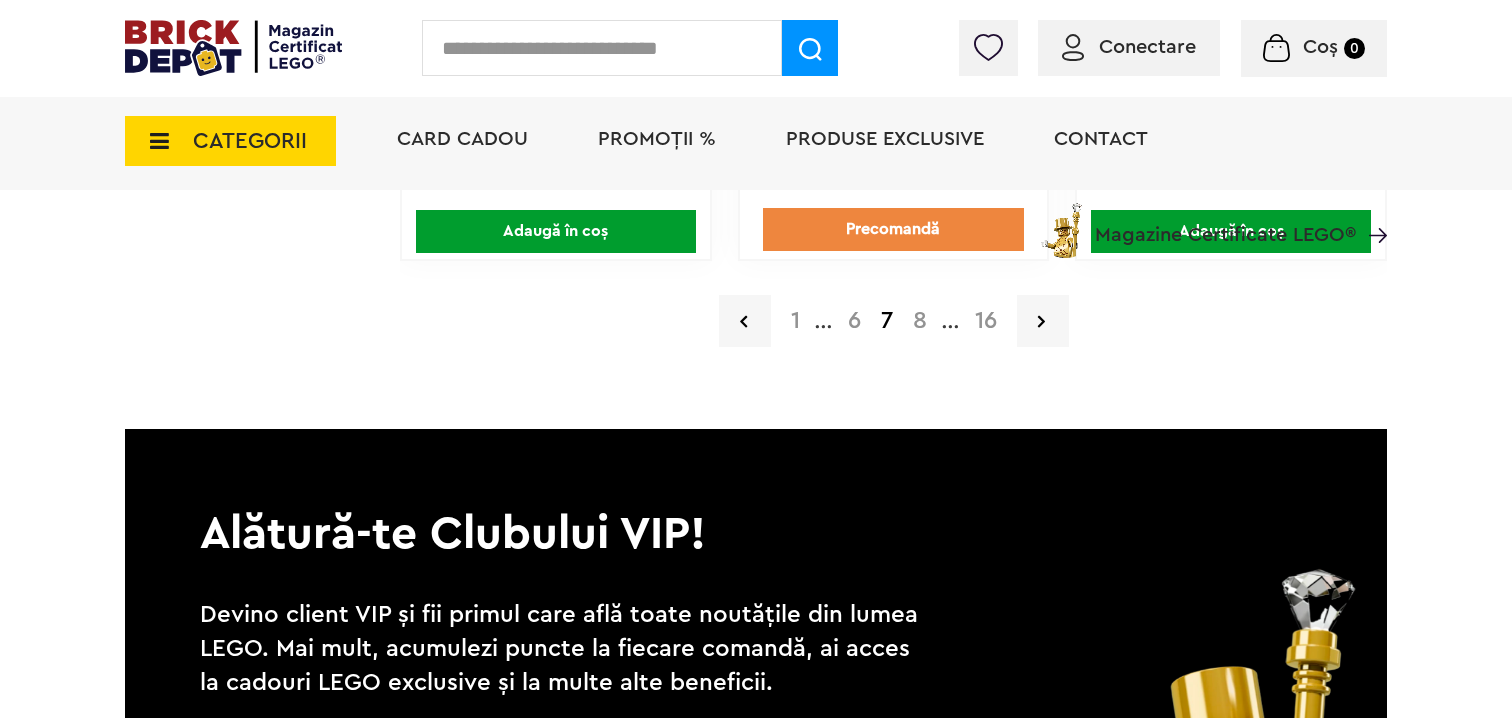 click on "8" at bounding box center (920, 321) 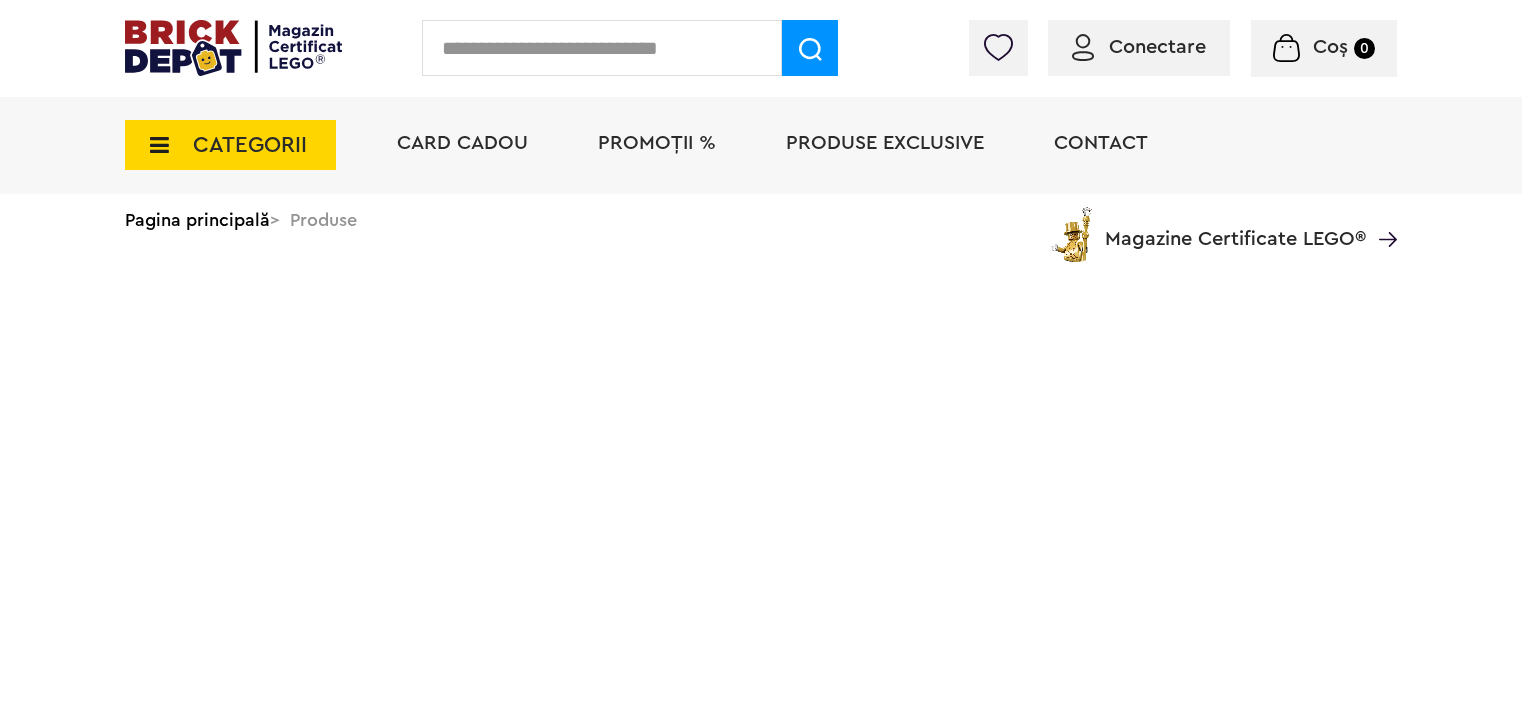 scroll, scrollTop: 0, scrollLeft: 0, axis: both 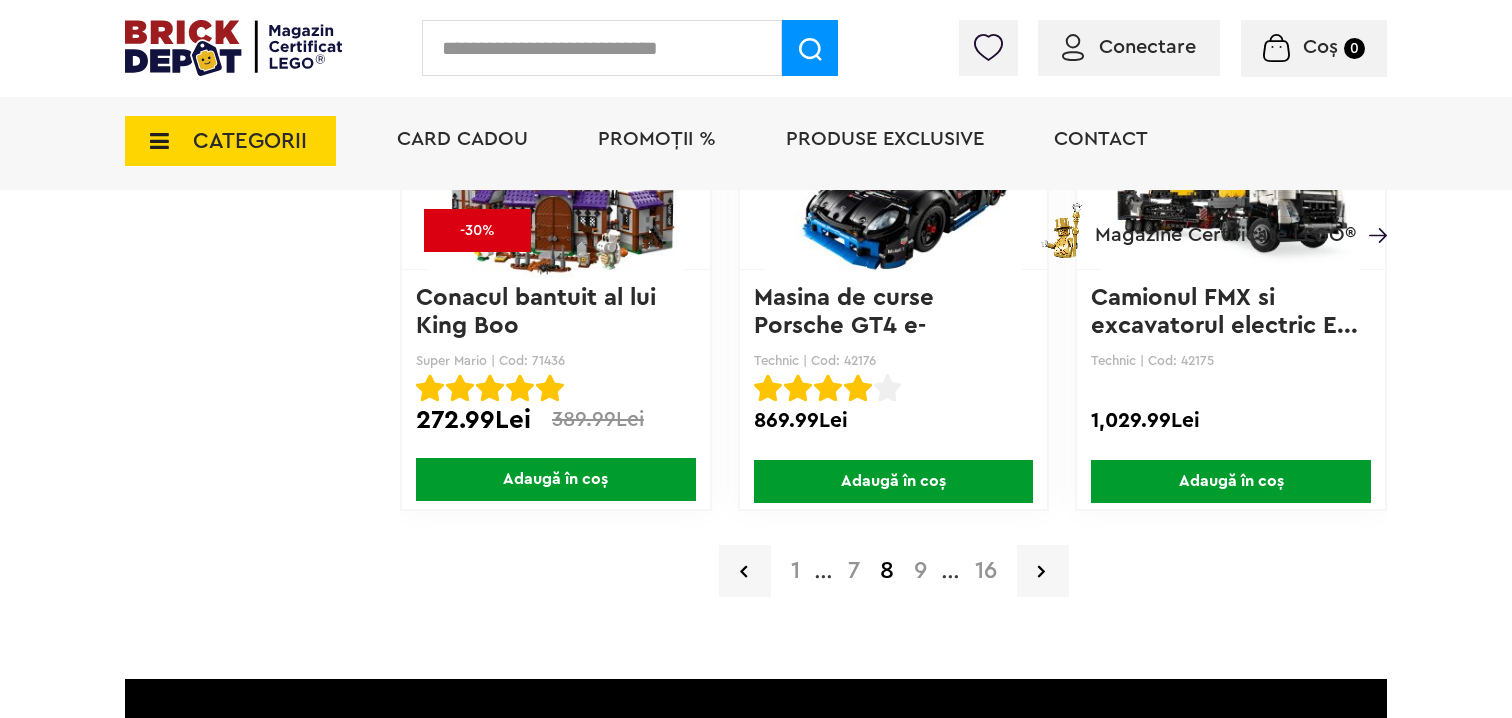 click on "9" at bounding box center (920, 571) 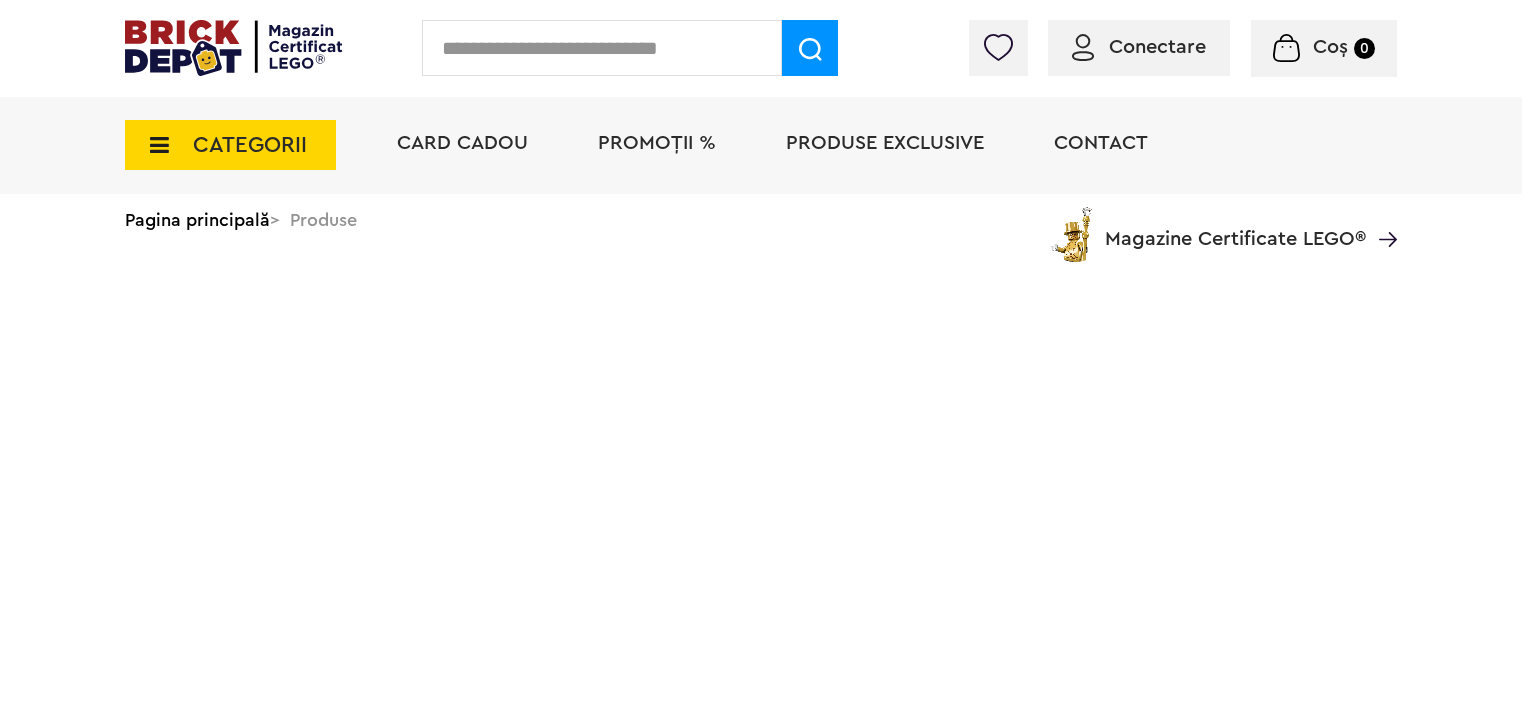 scroll, scrollTop: 0, scrollLeft: 0, axis: both 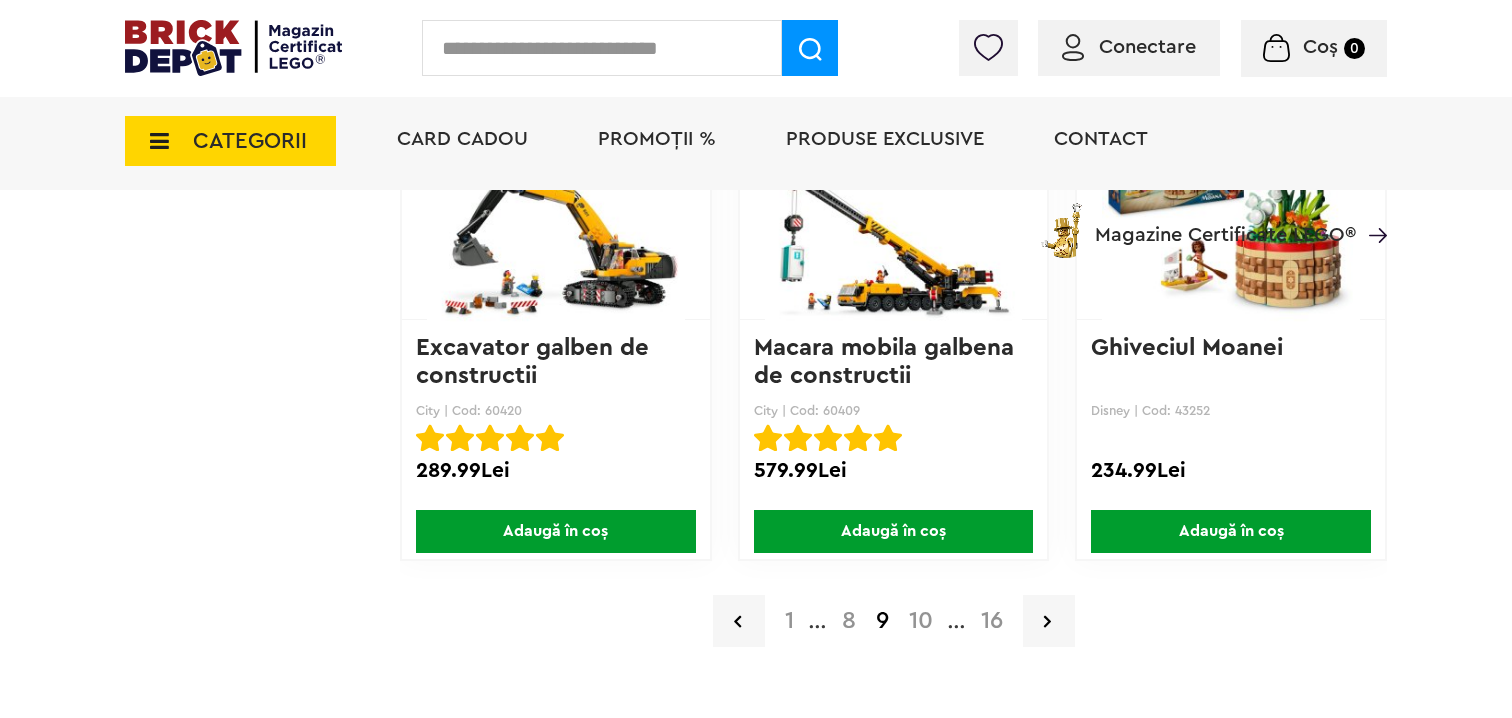 click on "10" at bounding box center [921, 621] 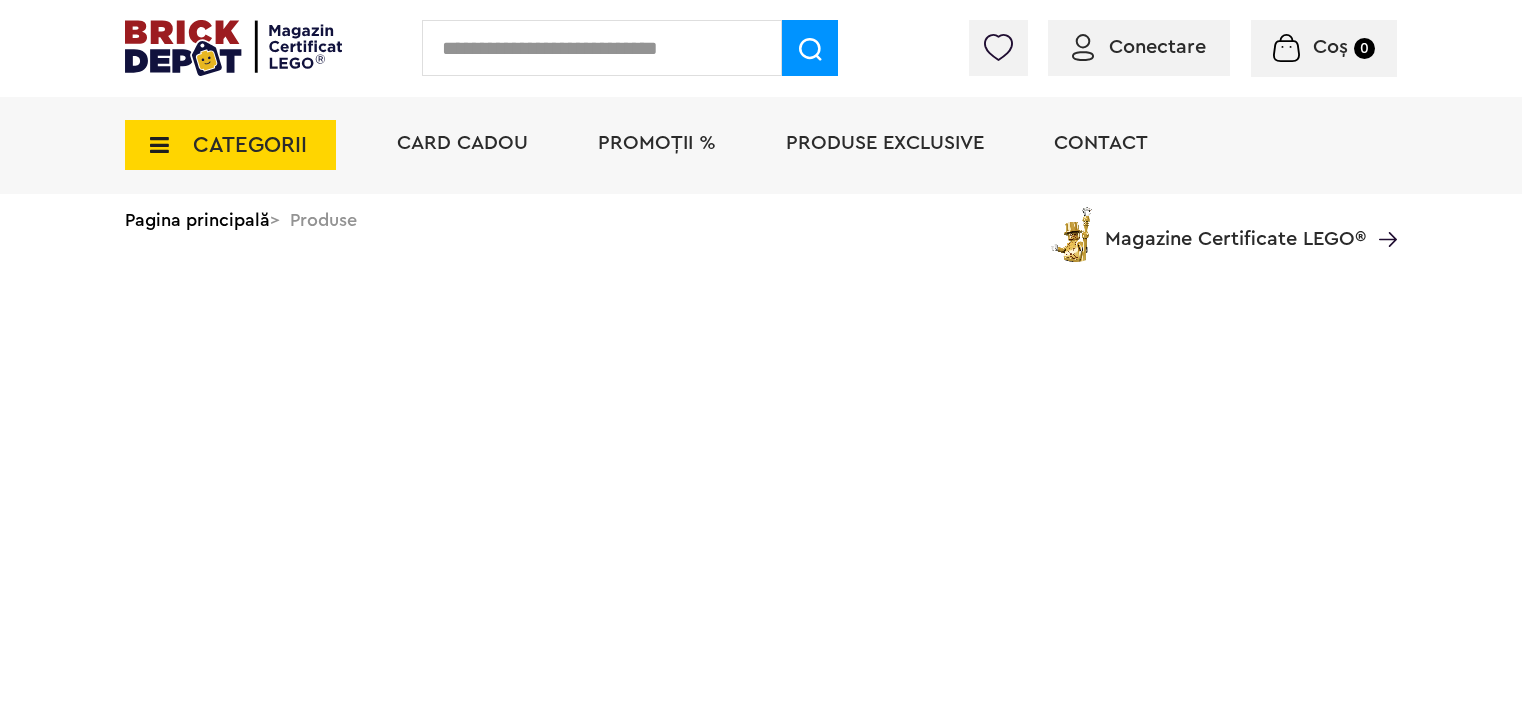 scroll, scrollTop: 0, scrollLeft: 0, axis: both 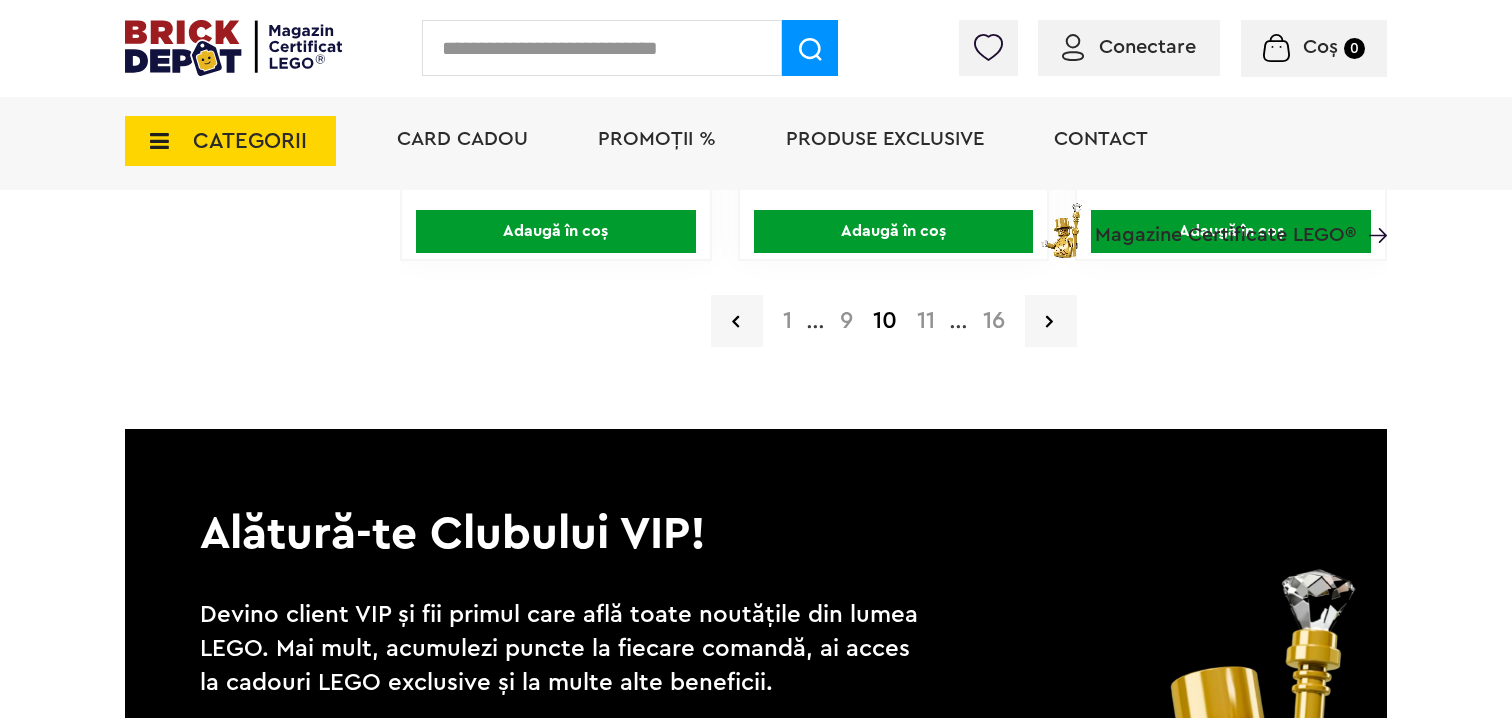 click on "11" at bounding box center (926, 321) 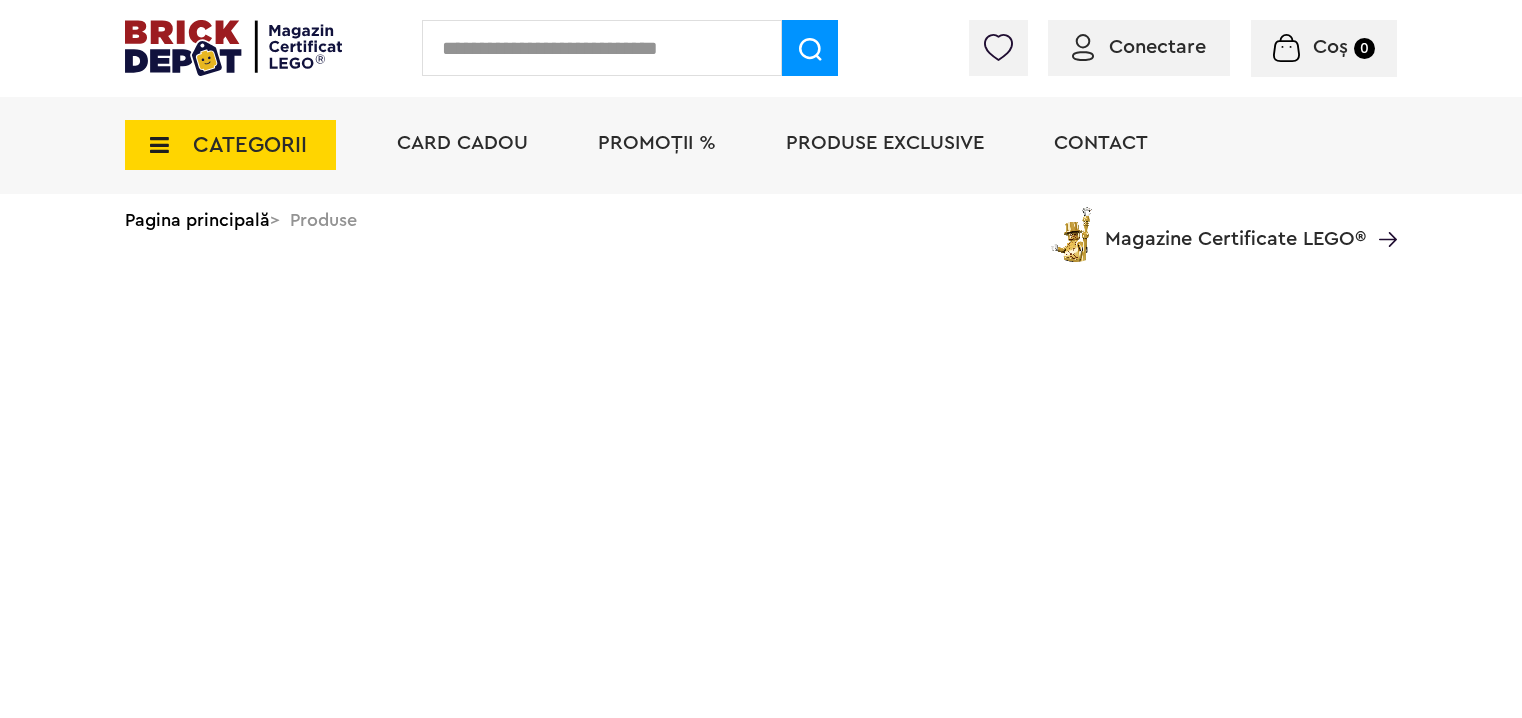 scroll, scrollTop: 0, scrollLeft: 0, axis: both 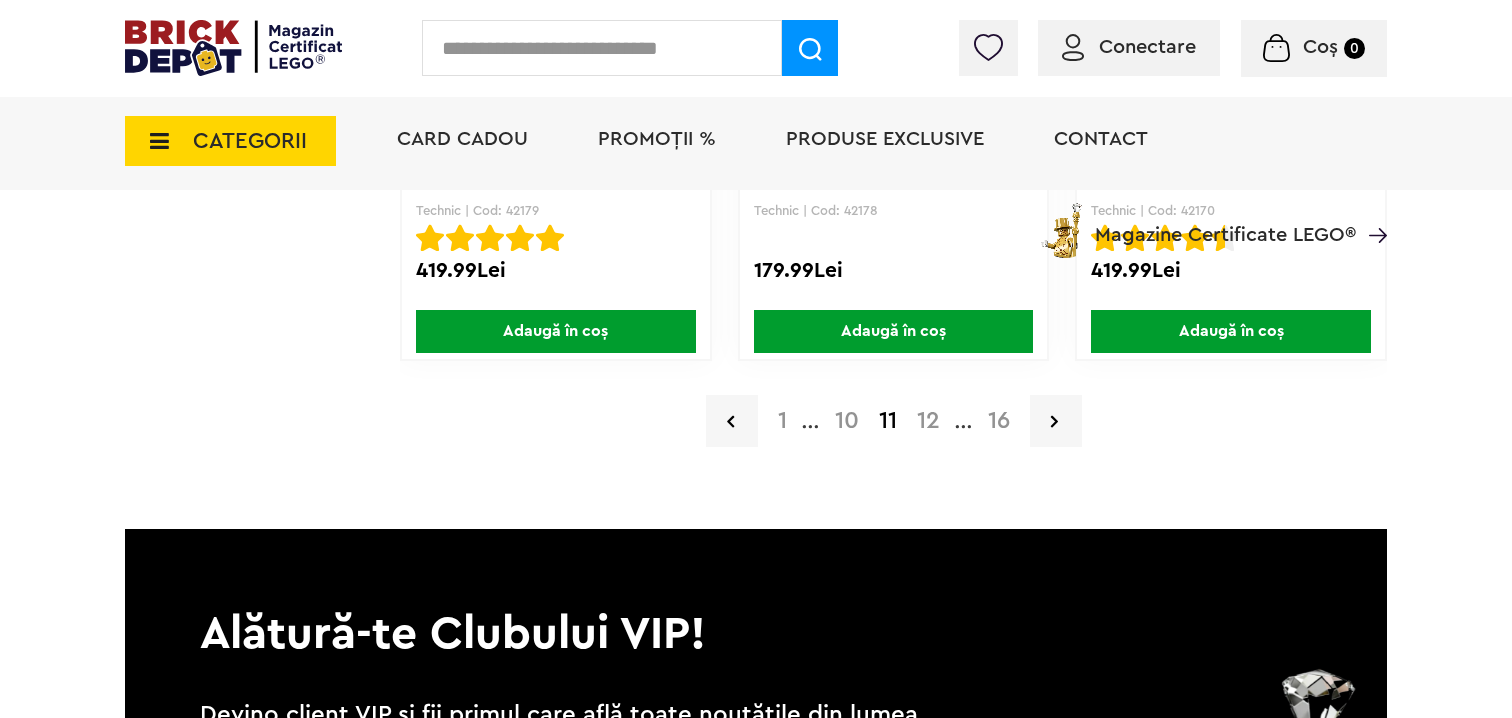 click on "12" at bounding box center (928, 421) 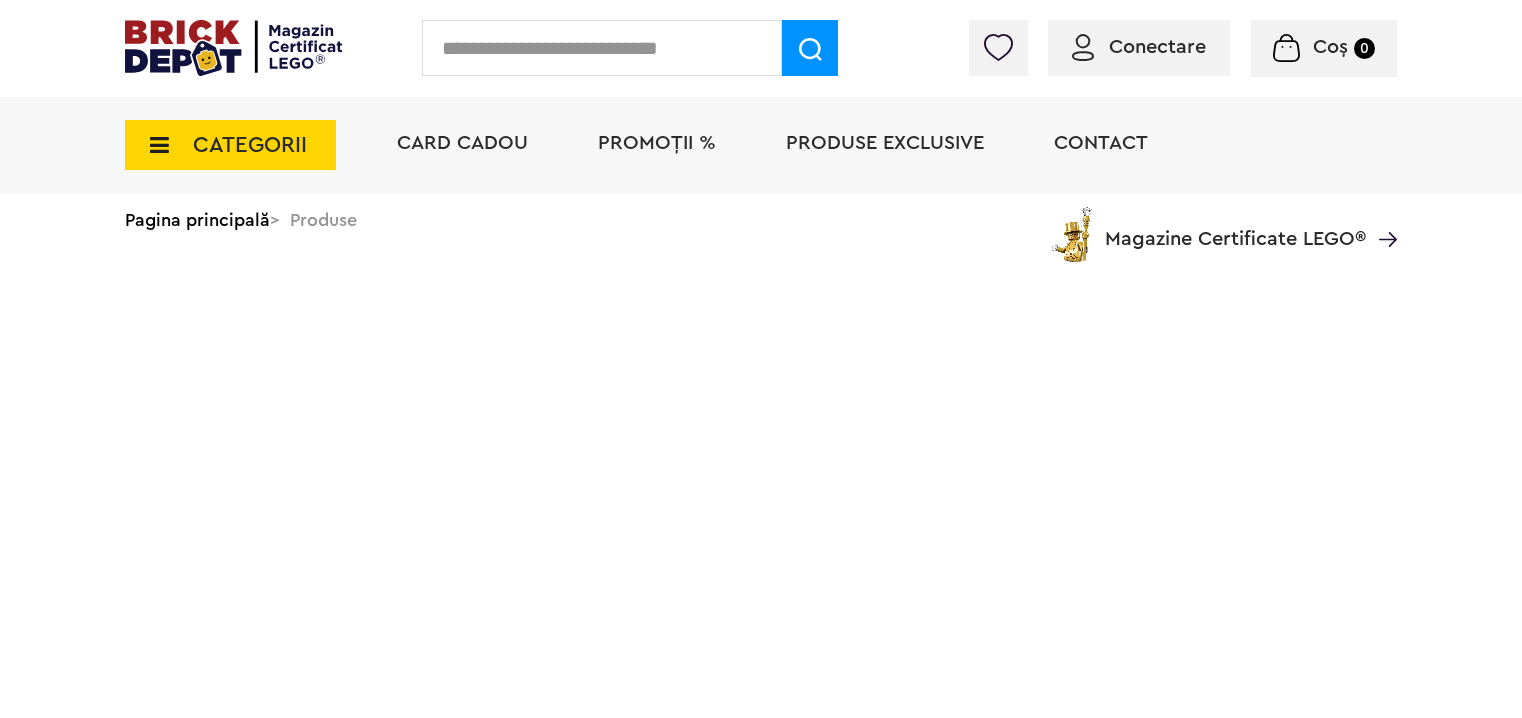 scroll, scrollTop: 0, scrollLeft: 0, axis: both 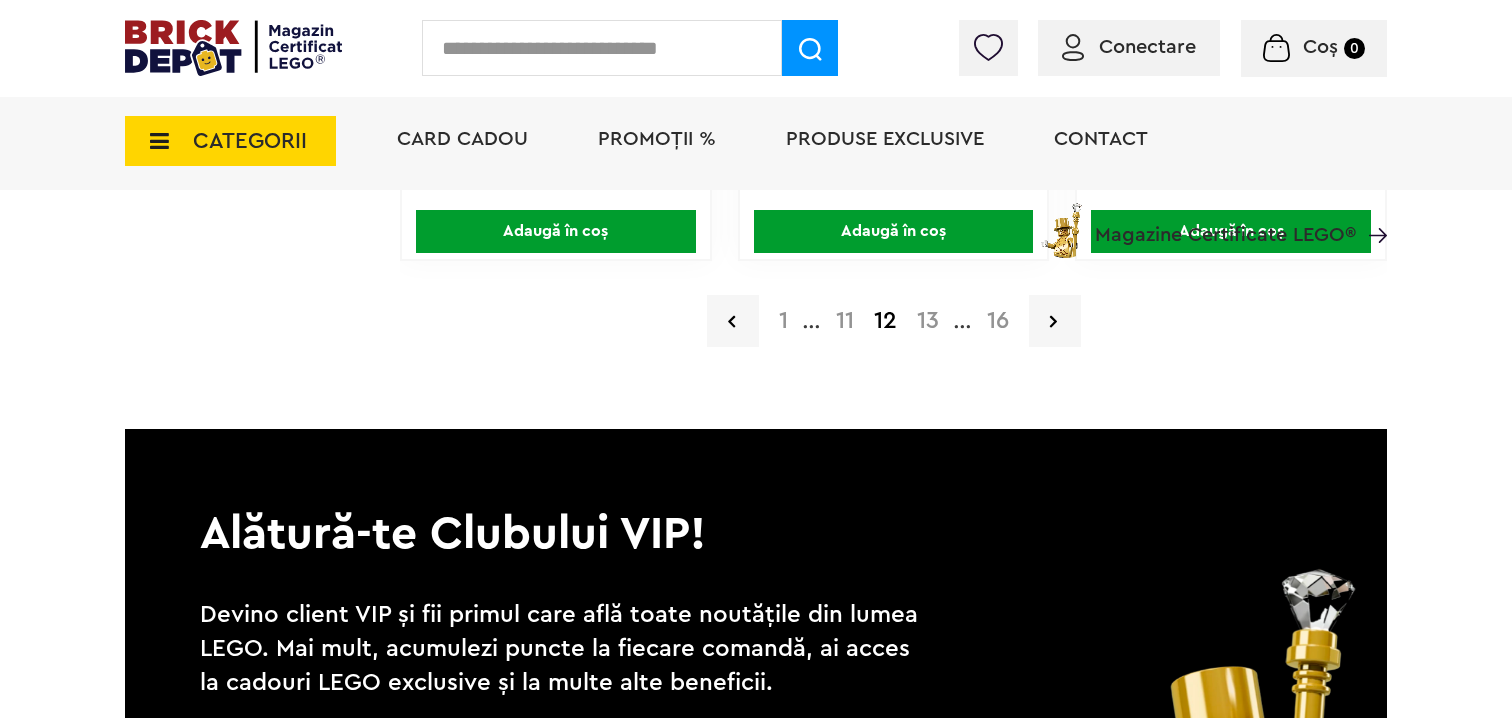 click on "13" at bounding box center [928, 321] 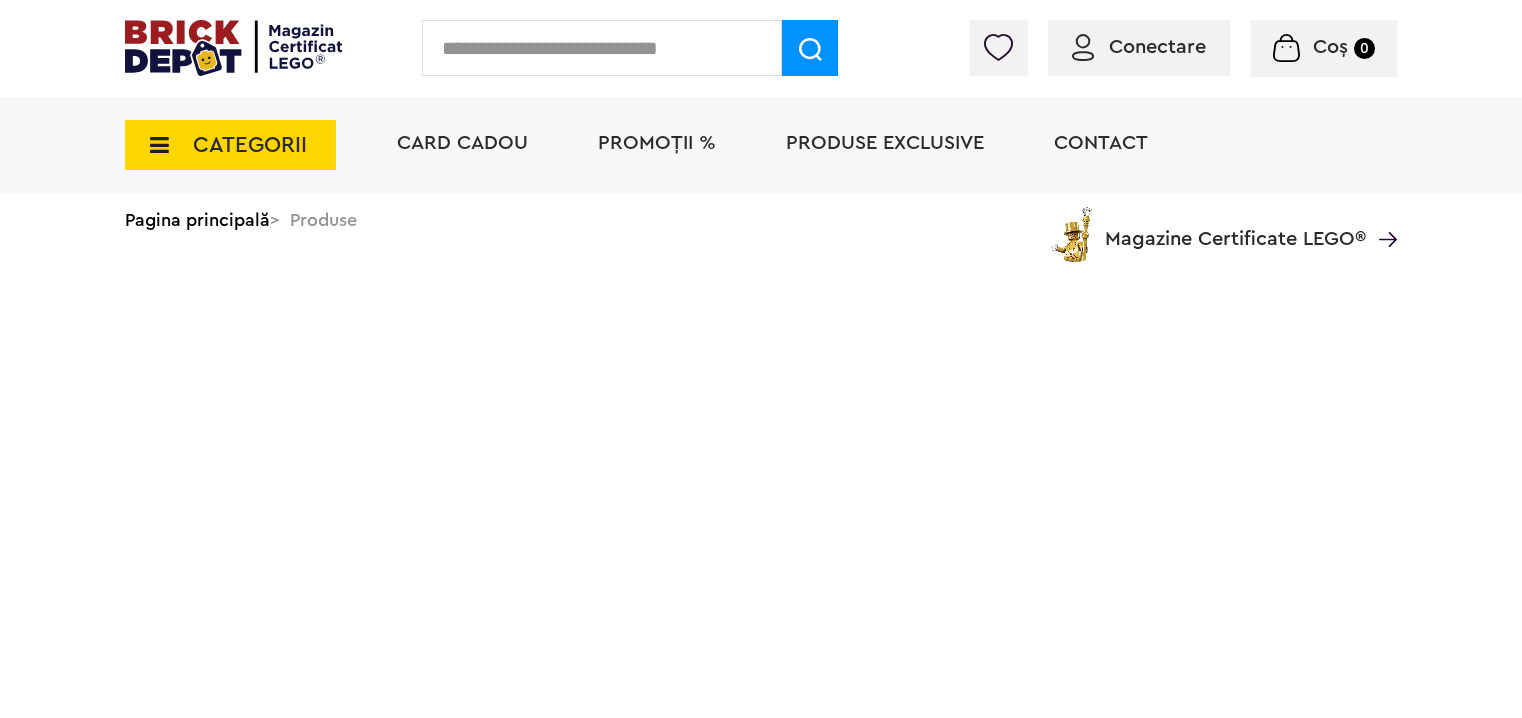 scroll, scrollTop: 0, scrollLeft: 0, axis: both 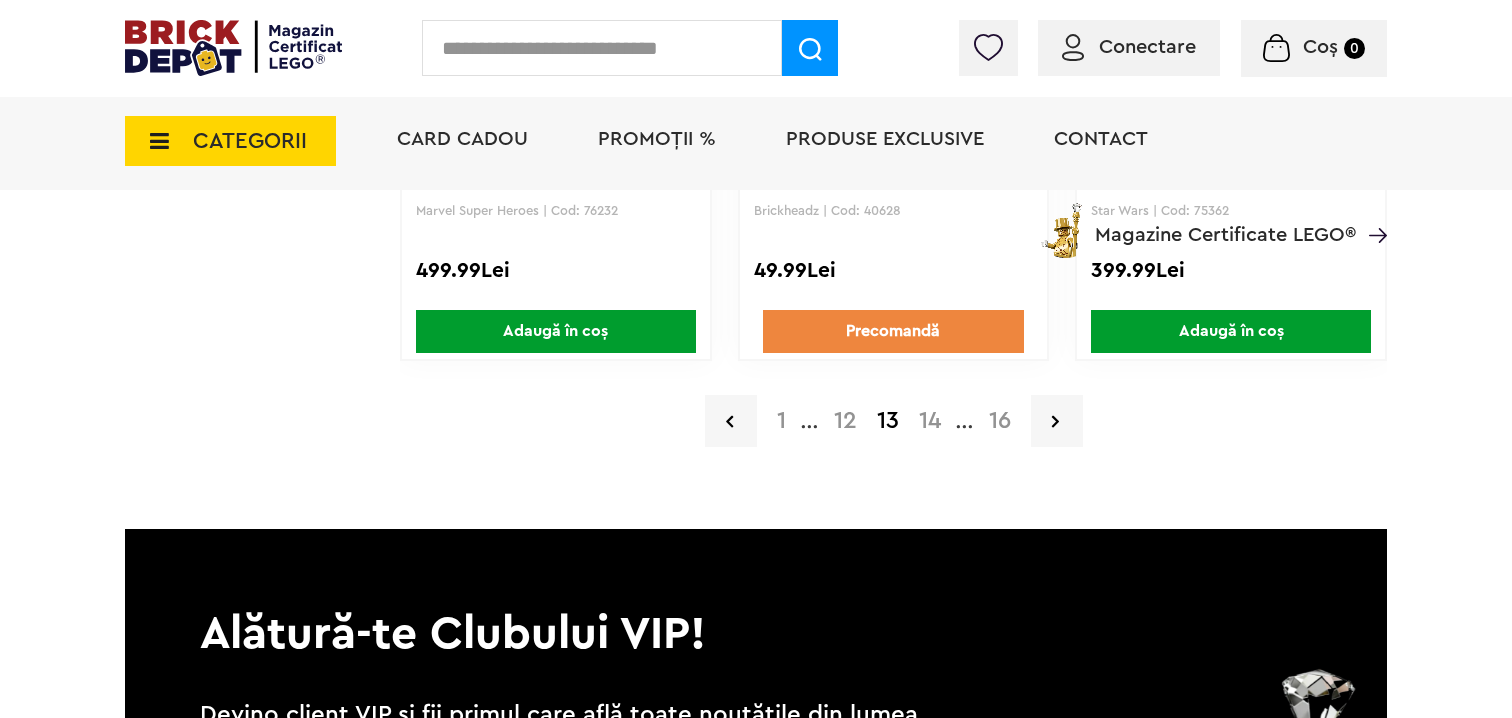 click on "14" at bounding box center [930, 421] 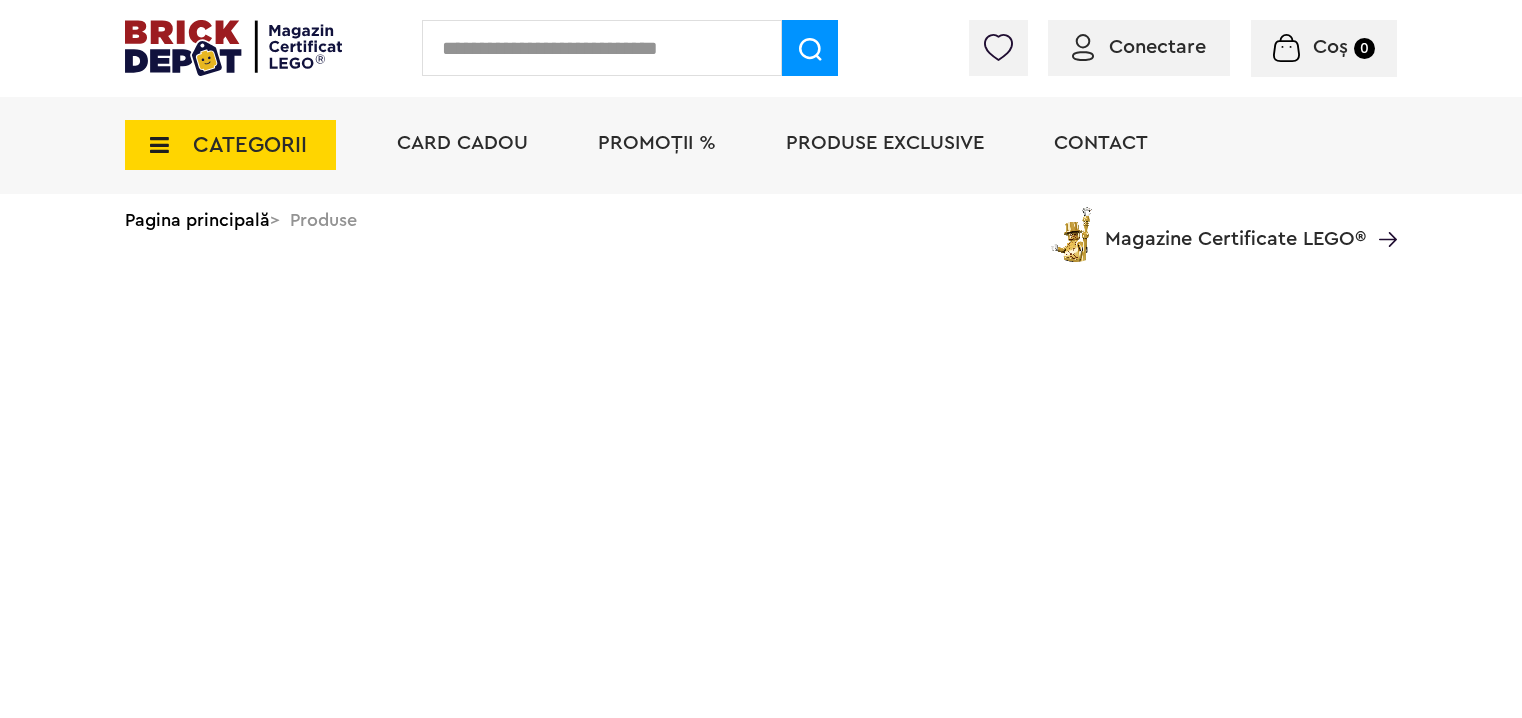 scroll, scrollTop: 0, scrollLeft: 0, axis: both 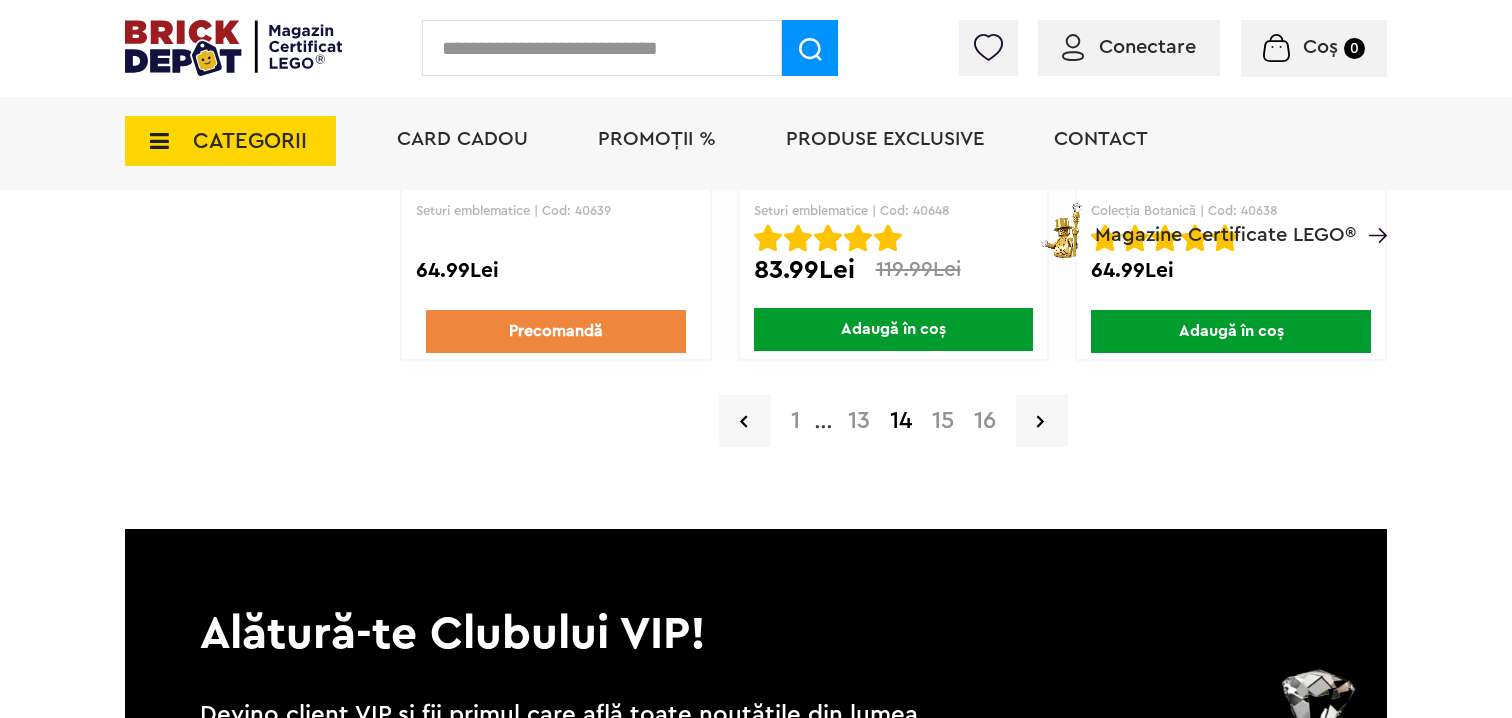 click on "15" at bounding box center (943, 421) 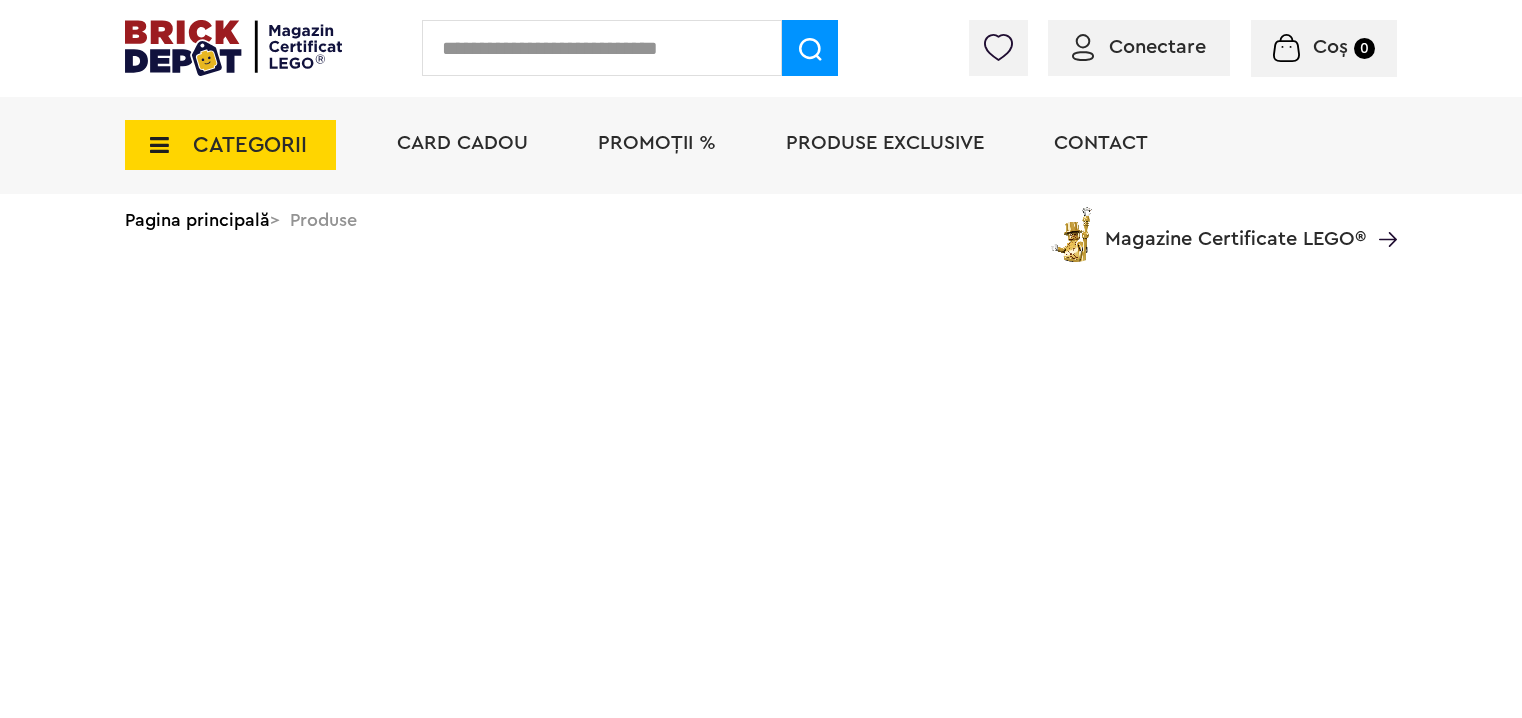 scroll, scrollTop: 0, scrollLeft: 0, axis: both 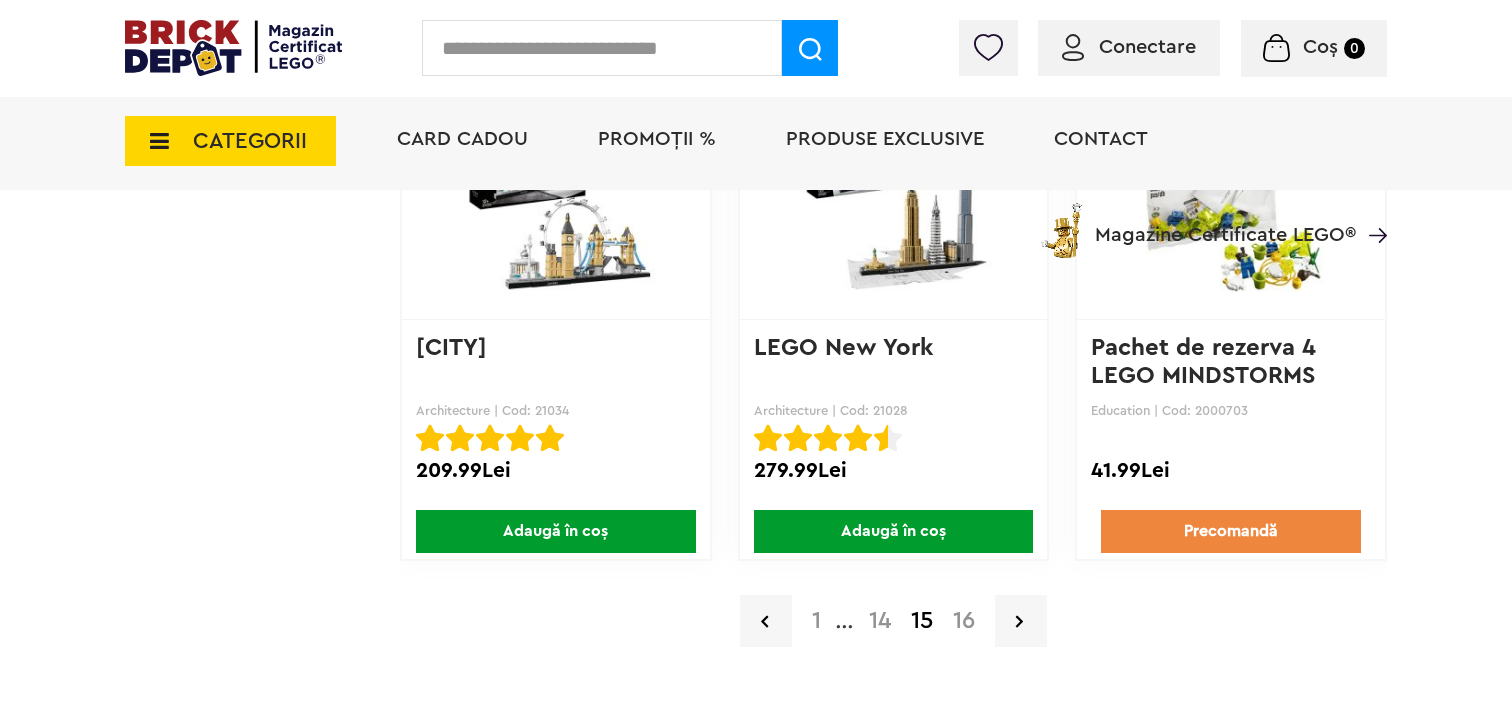 click on "16" at bounding box center [964, 621] 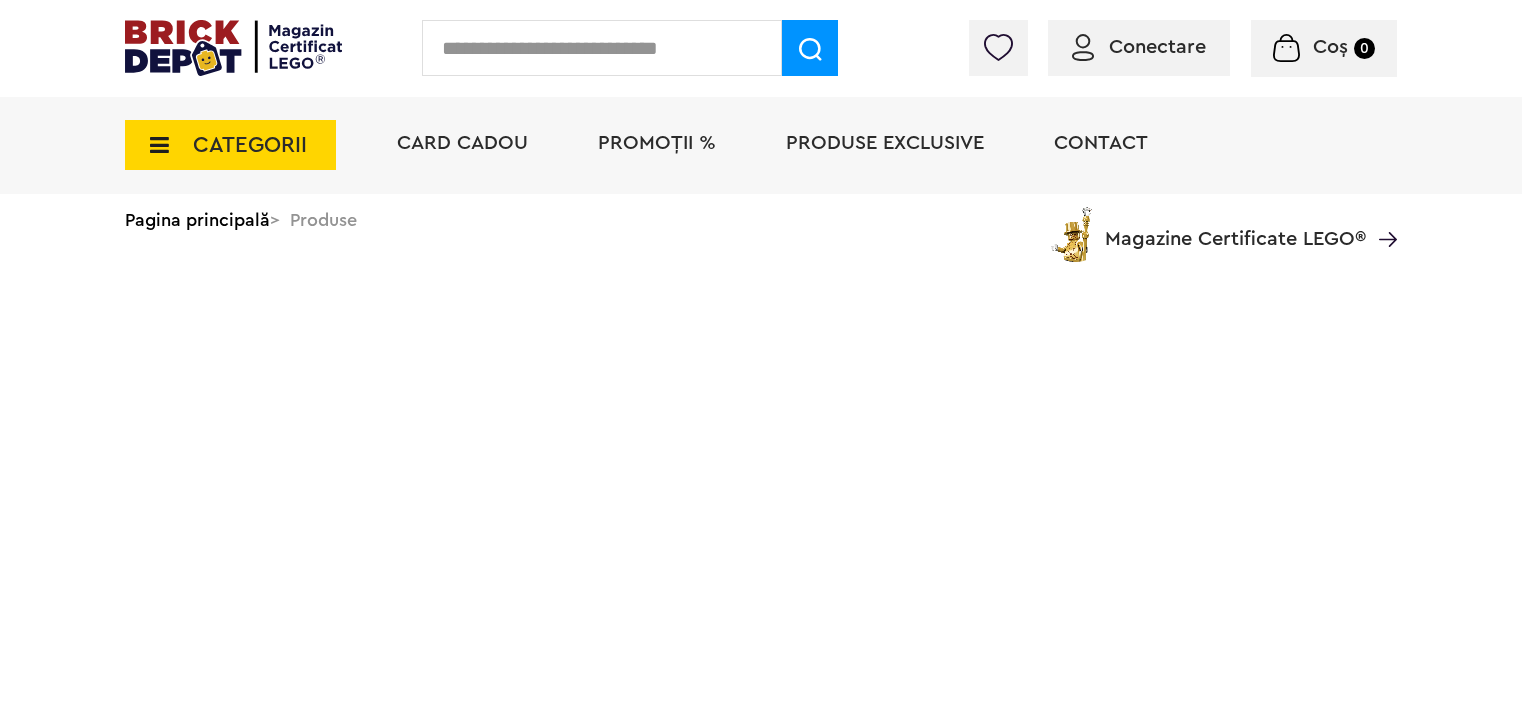 scroll, scrollTop: 0, scrollLeft: 0, axis: both 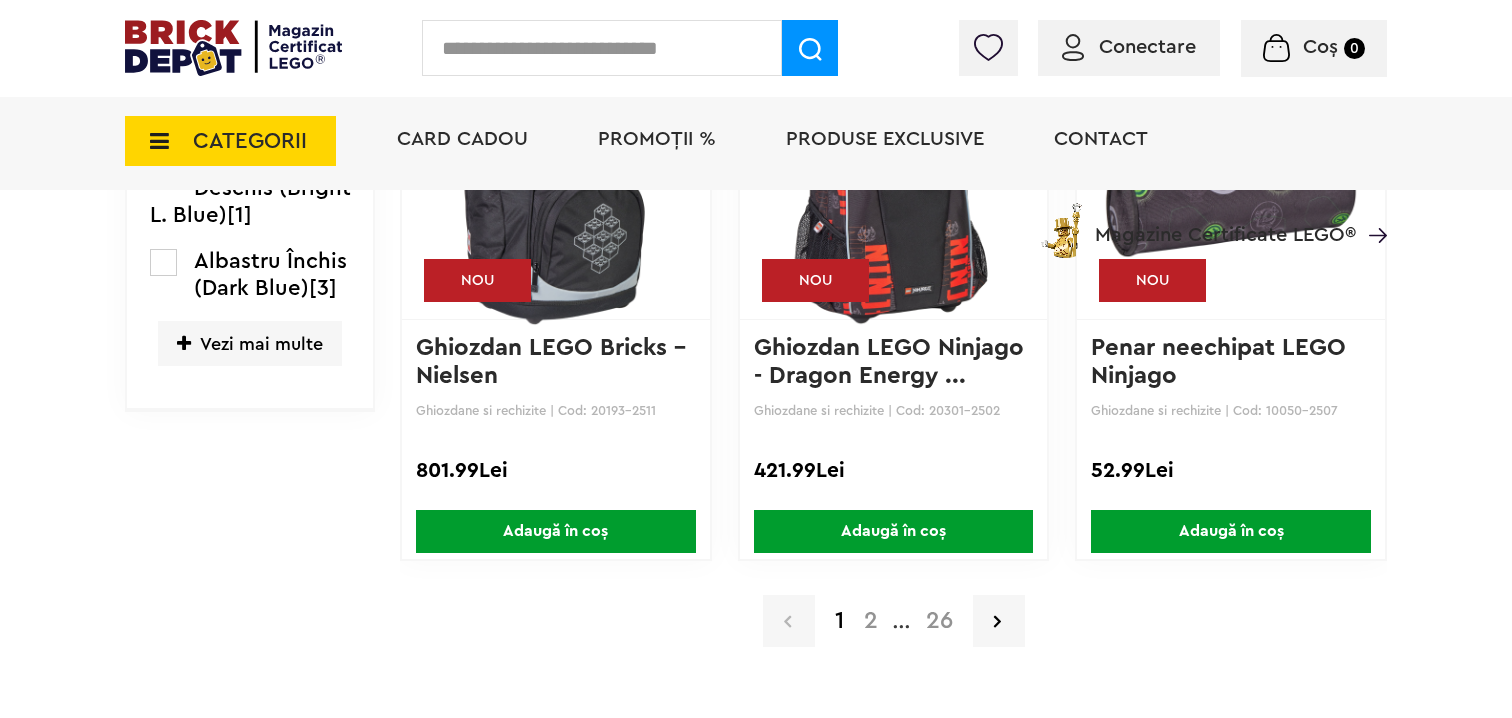 click on "2" at bounding box center (871, 621) 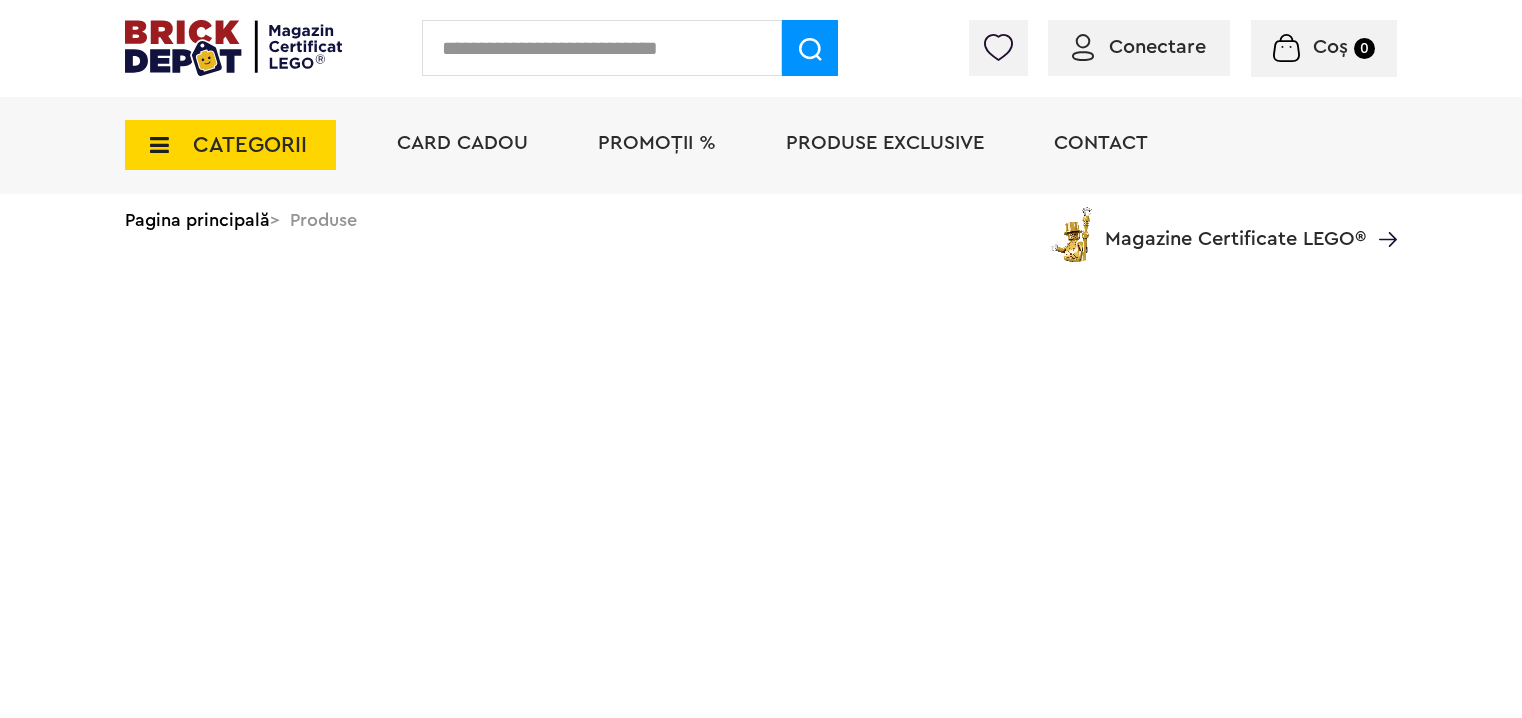 scroll, scrollTop: 0, scrollLeft: 0, axis: both 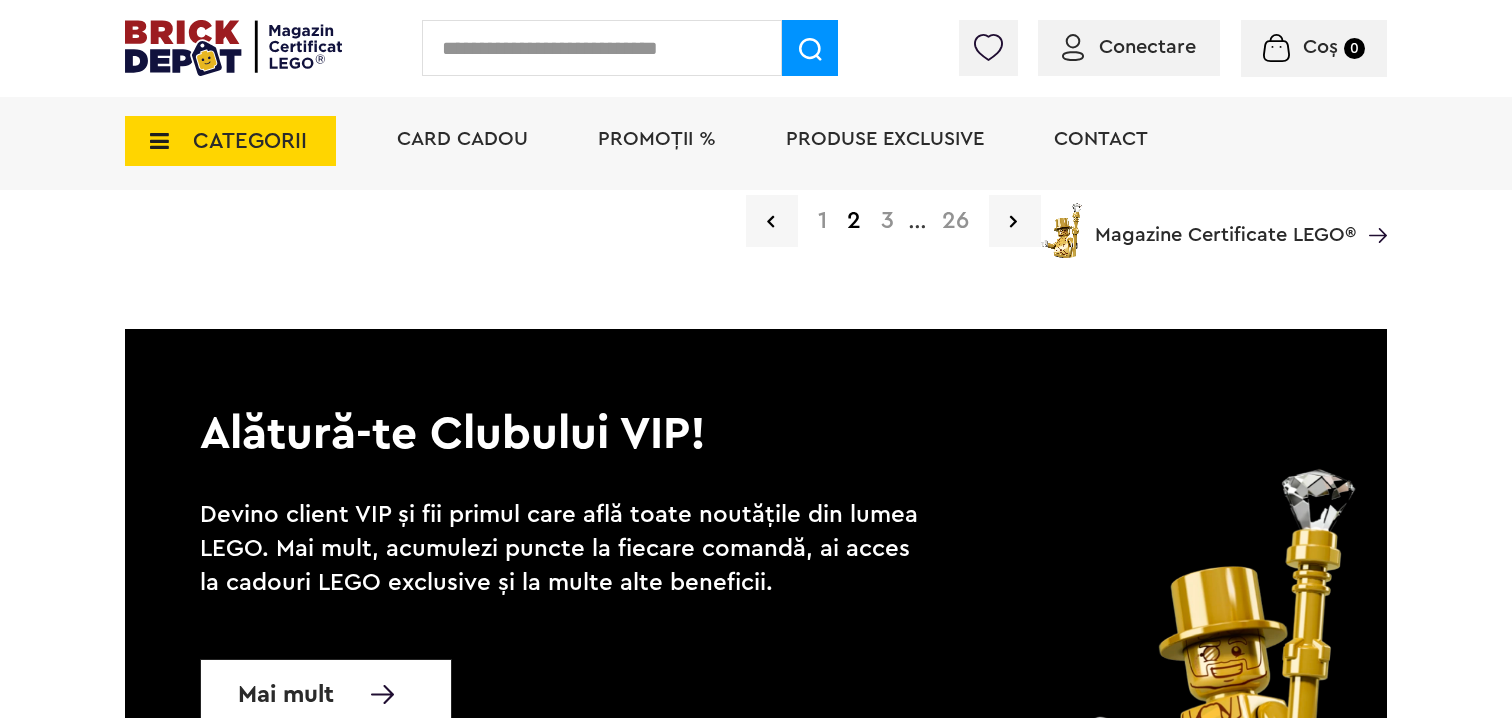 click on "Card Cadou    PROMOȚII %    Produse exclusive    Contact    Magazine Certificate LEGO®" at bounding box center [882, 175] 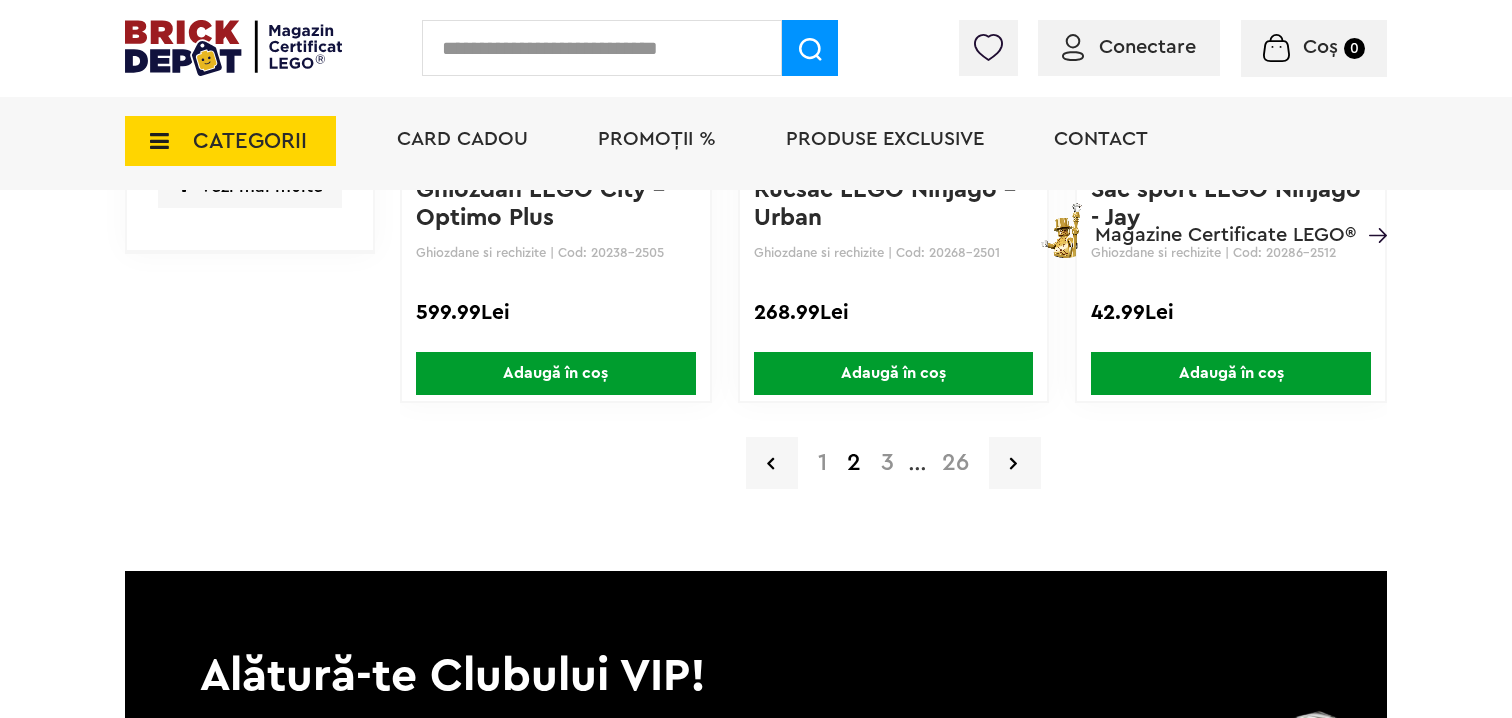 scroll, scrollTop: 3300, scrollLeft: 0, axis: vertical 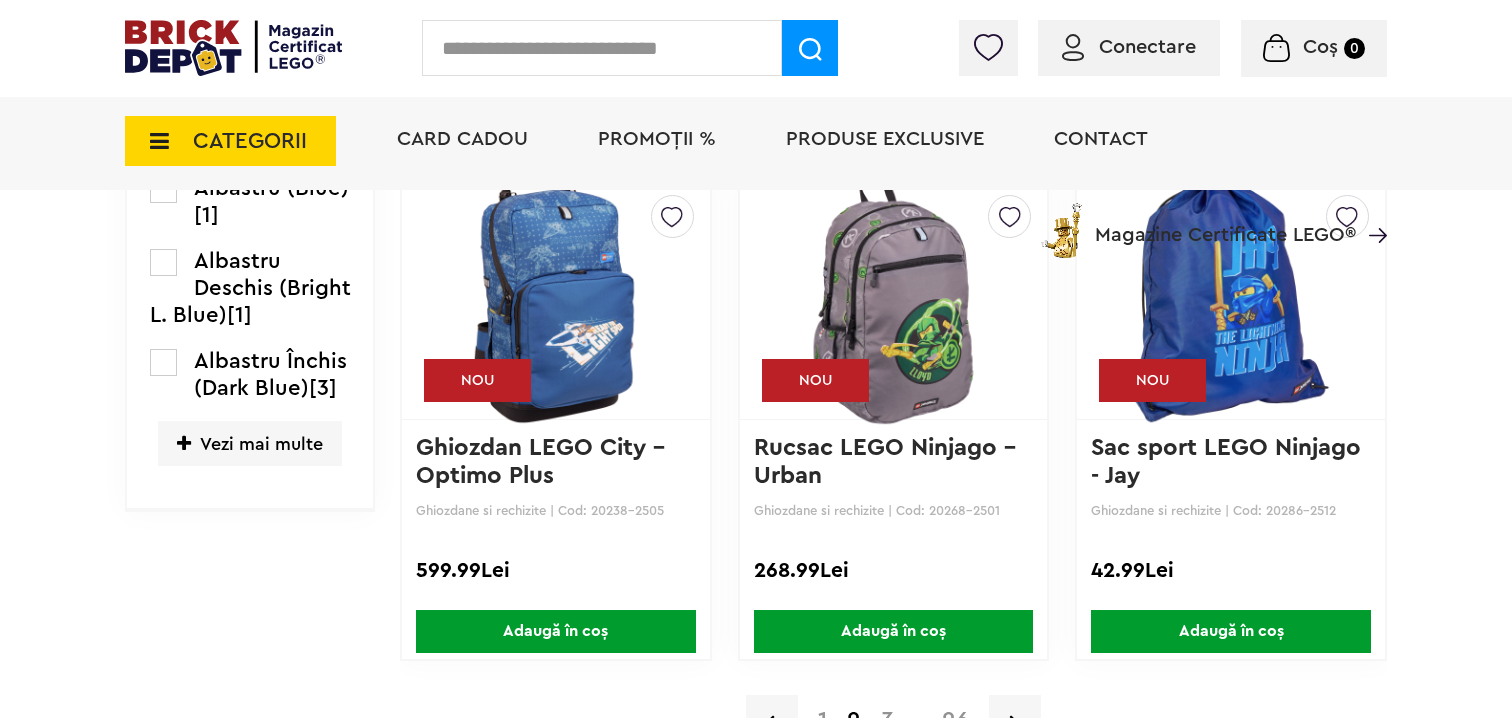 drag, startPoint x: 158, startPoint y: 590, endPoint x: 164, endPoint y: 581, distance: 10.816654 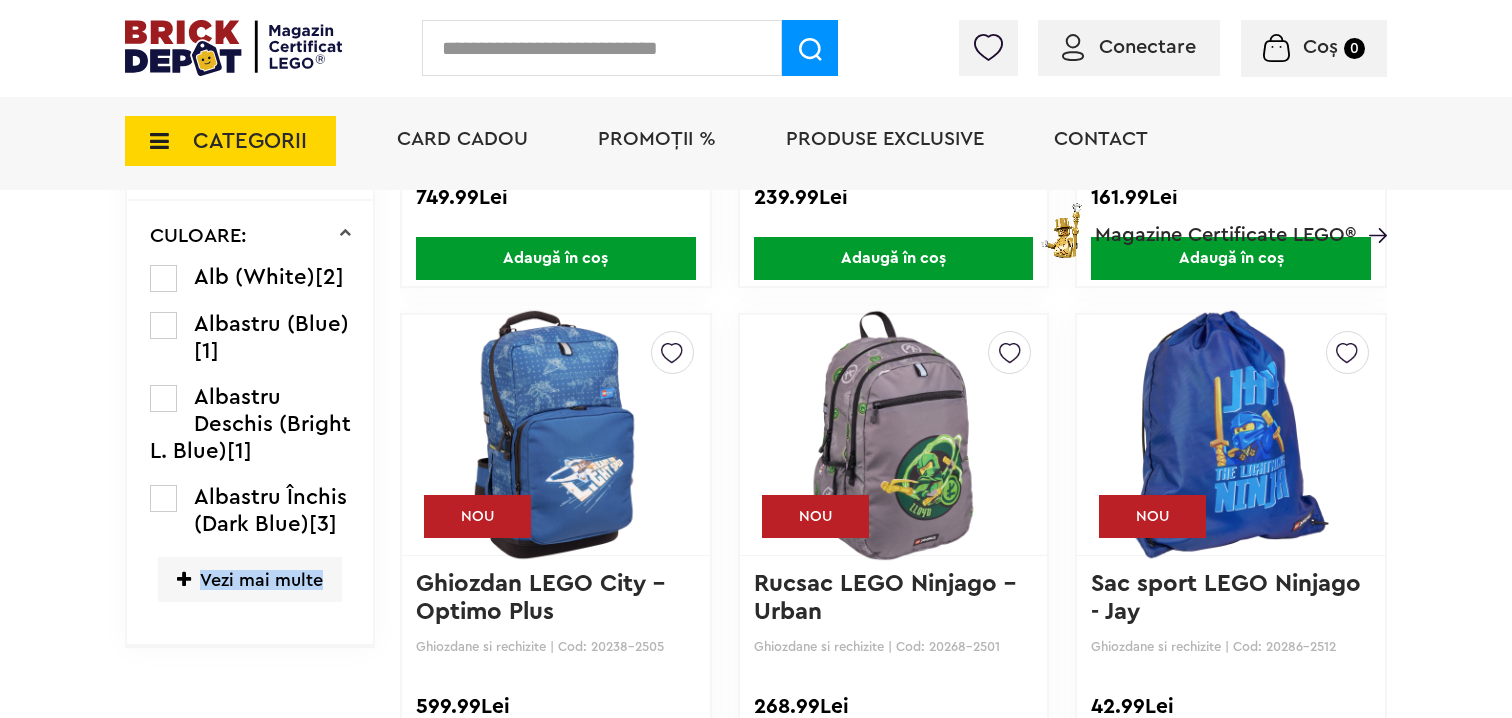 scroll, scrollTop: 2900, scrollLeft: 0, axis: vertical 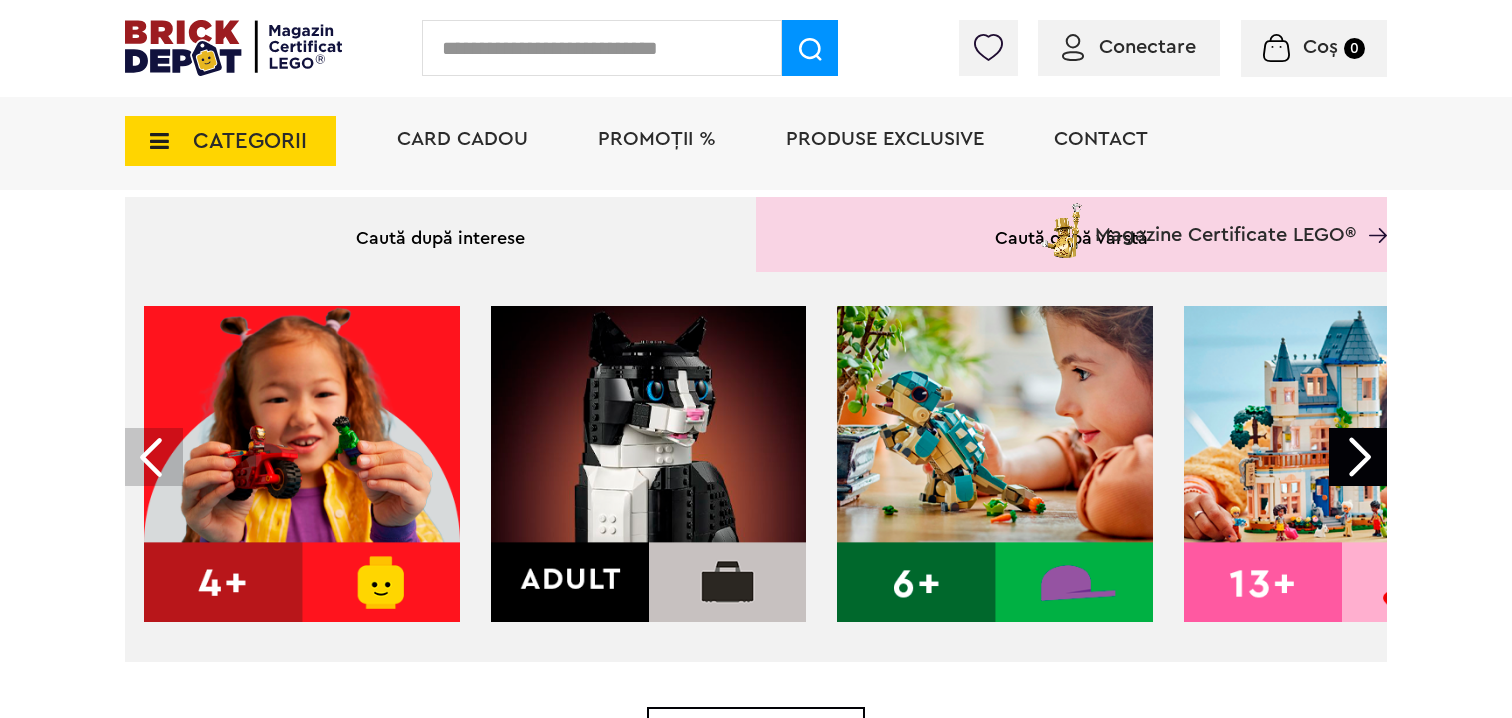 click at bounding box center [1358, 457] 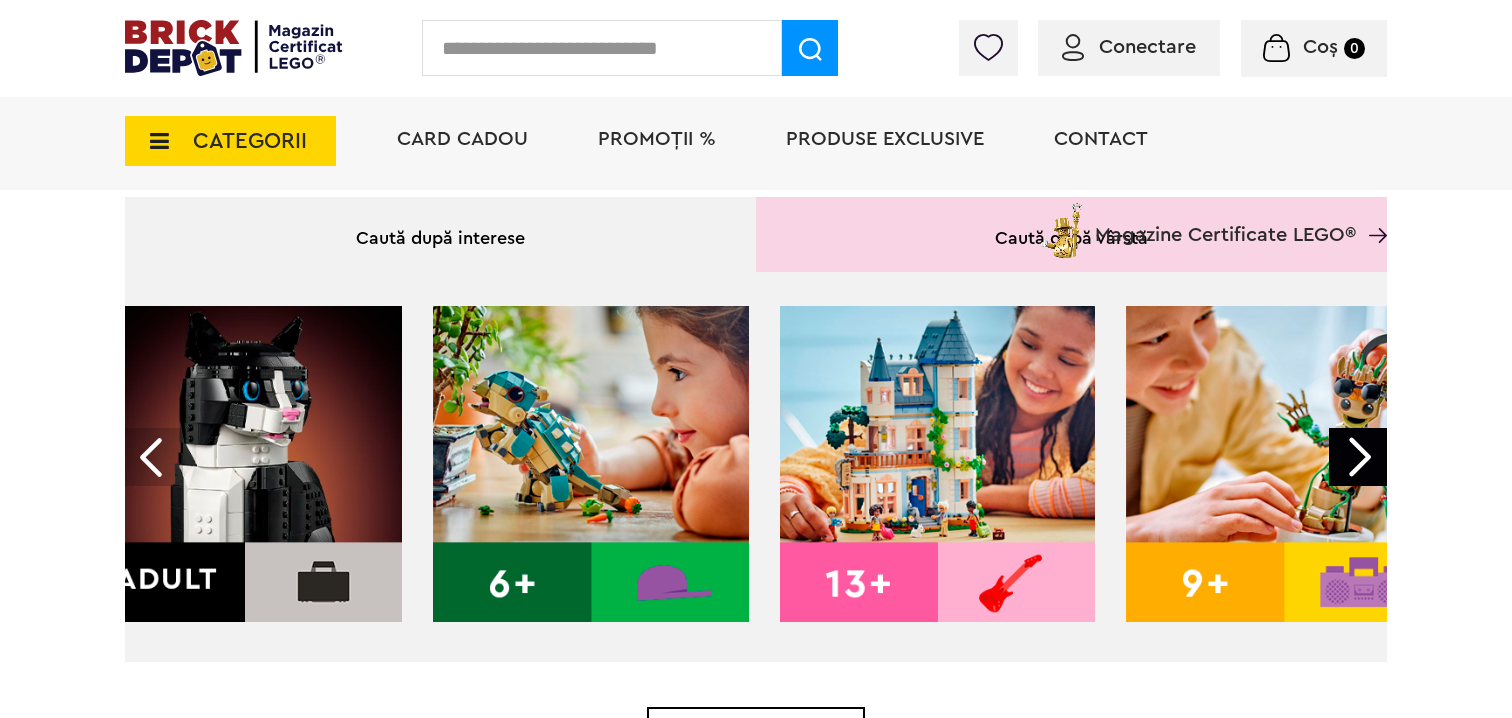 click at bounding box center (1358, 457) 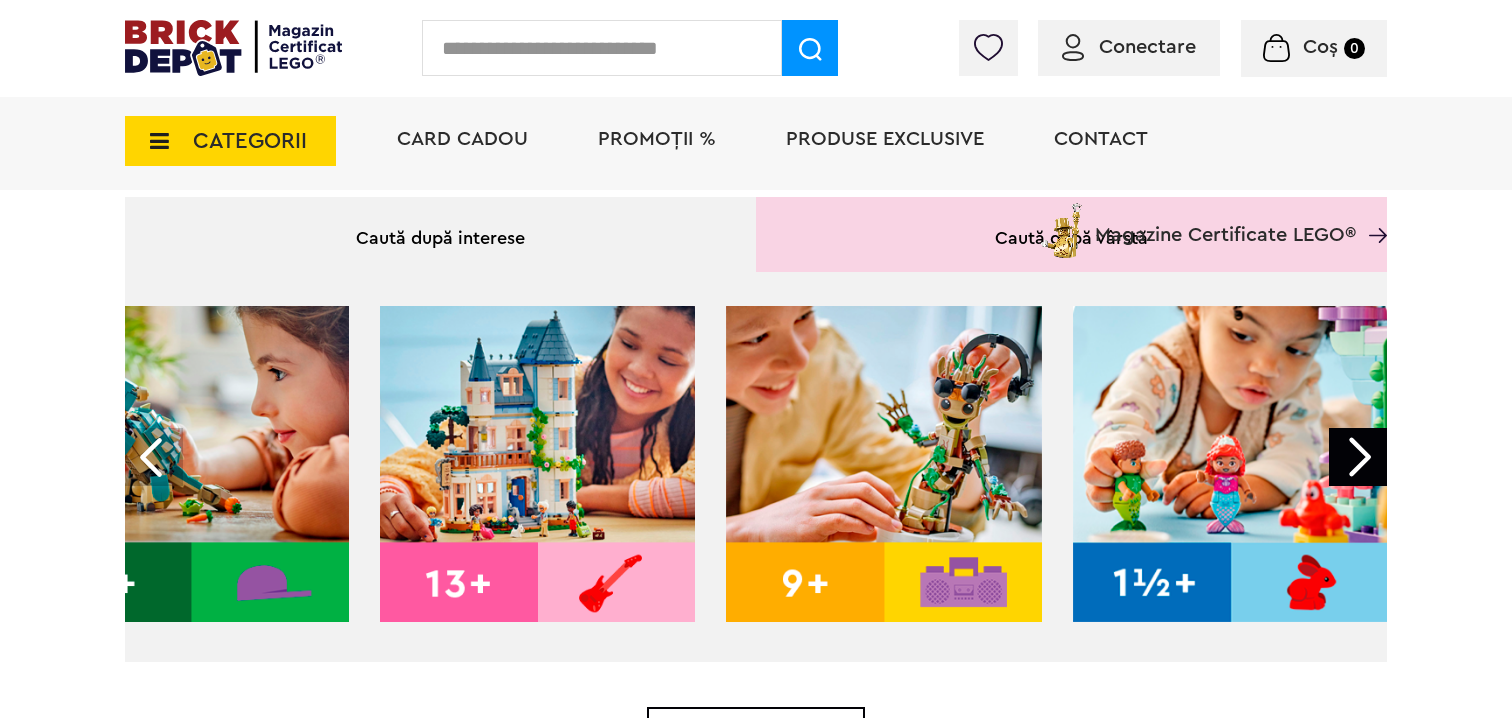 scroll, scrollTop: 0, scrollLeft: 809, axis: horizontal 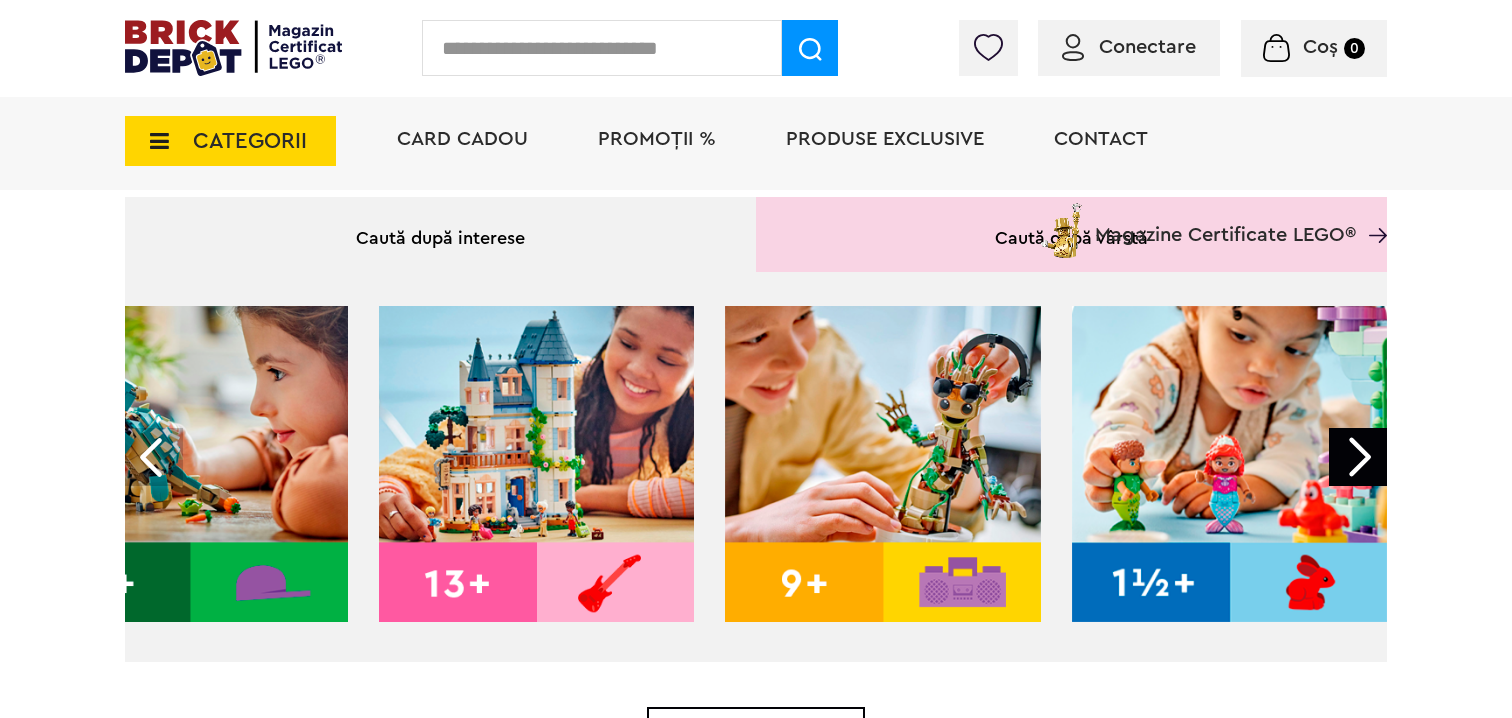 click at bounding box center [537, 464] 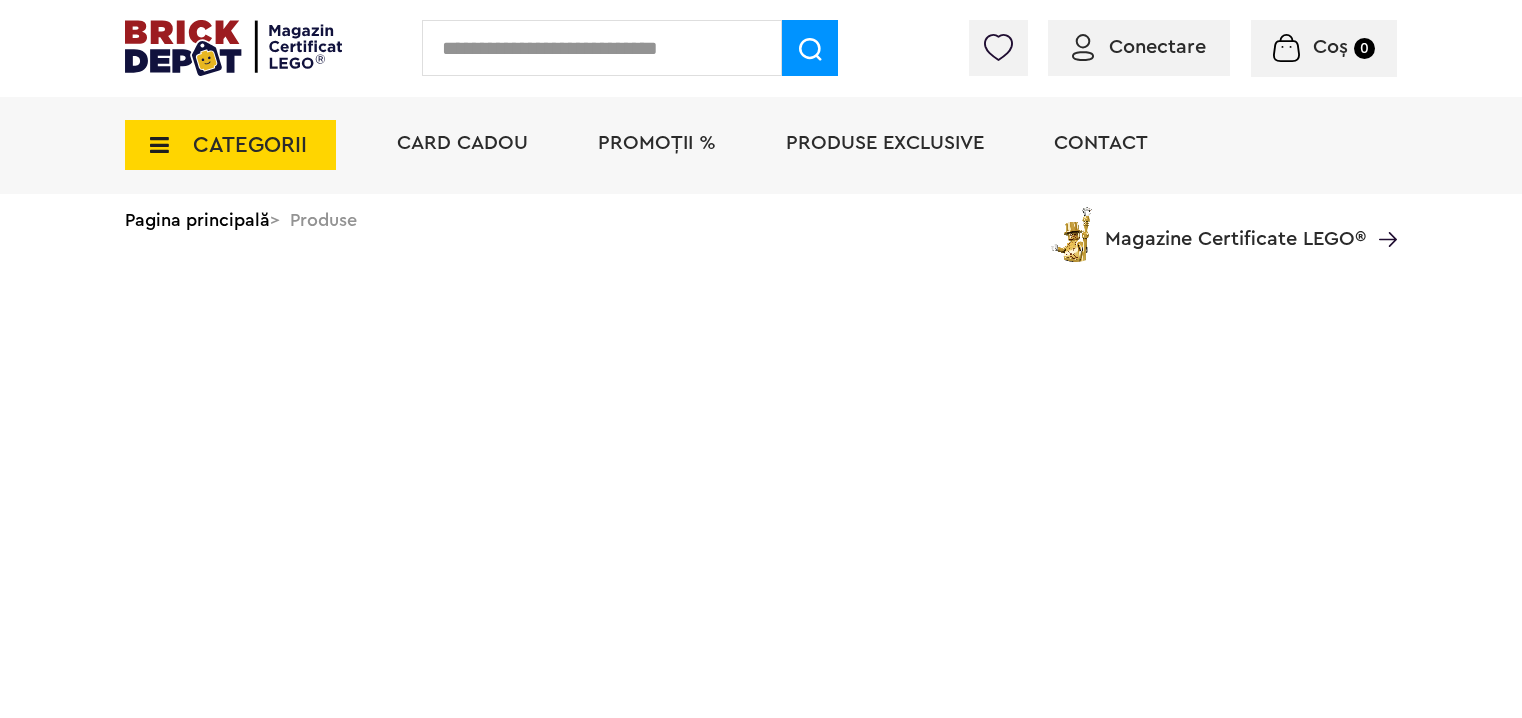 scroll, scrollTop: 0, scrollLeft: 0, axis: both 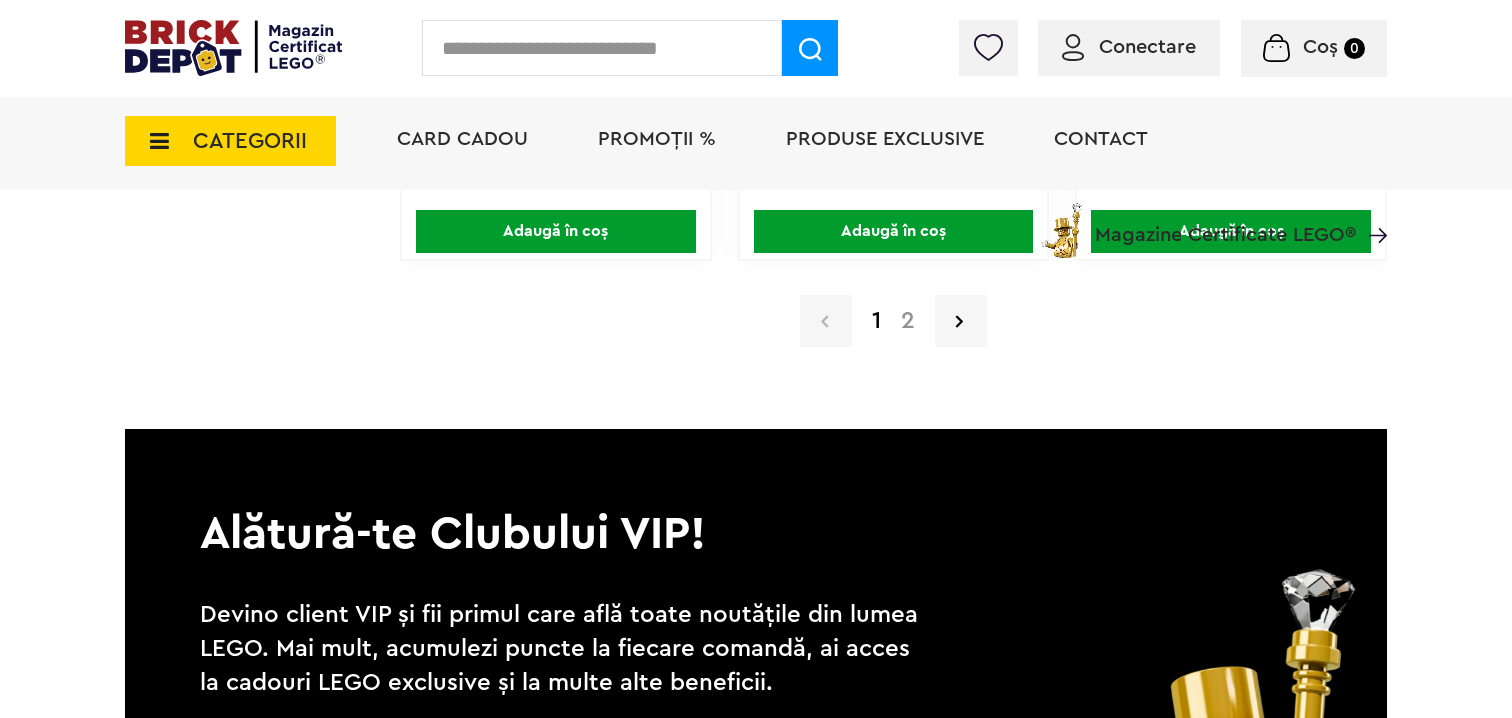 click on "2" at bounding box center [908, 321] 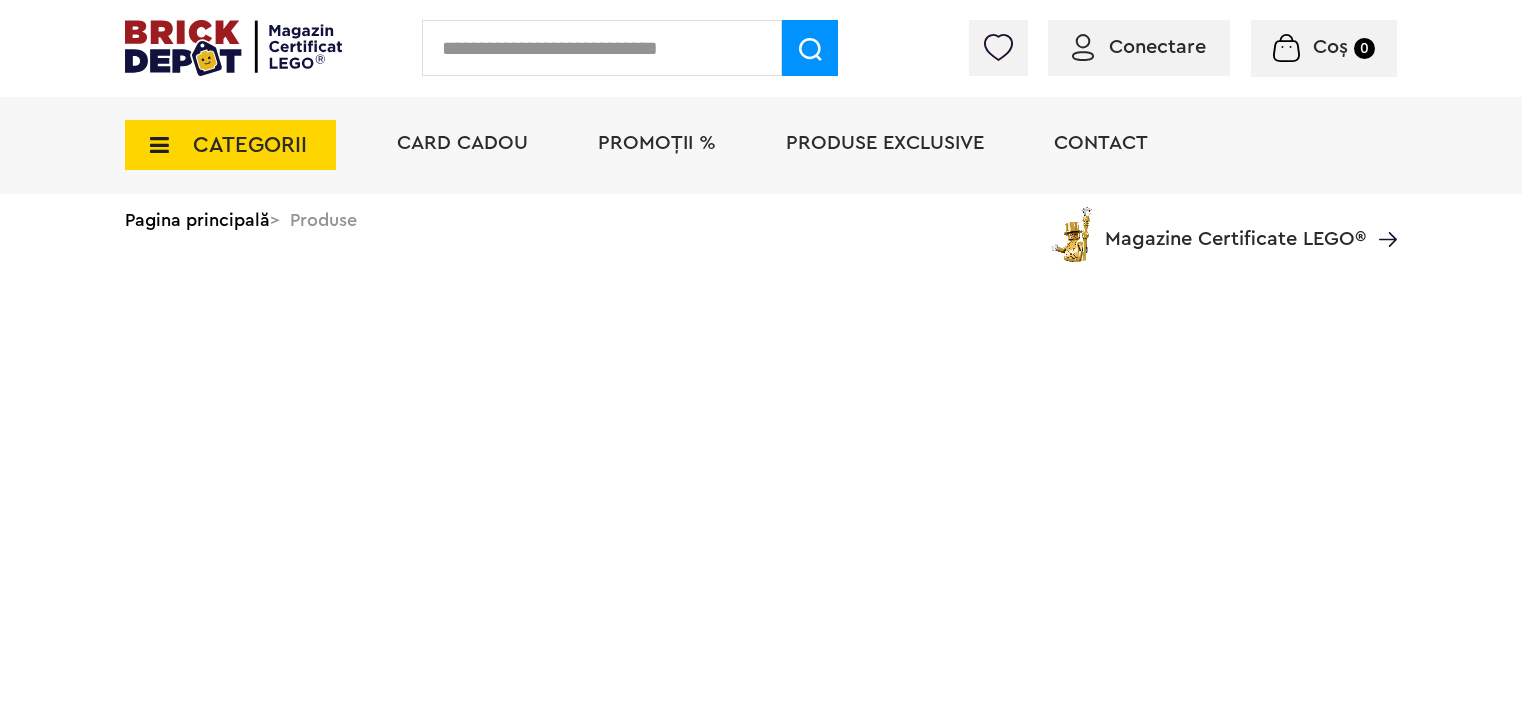 scroll, scrollTop: 0, scrollLeft: 0, axis: both 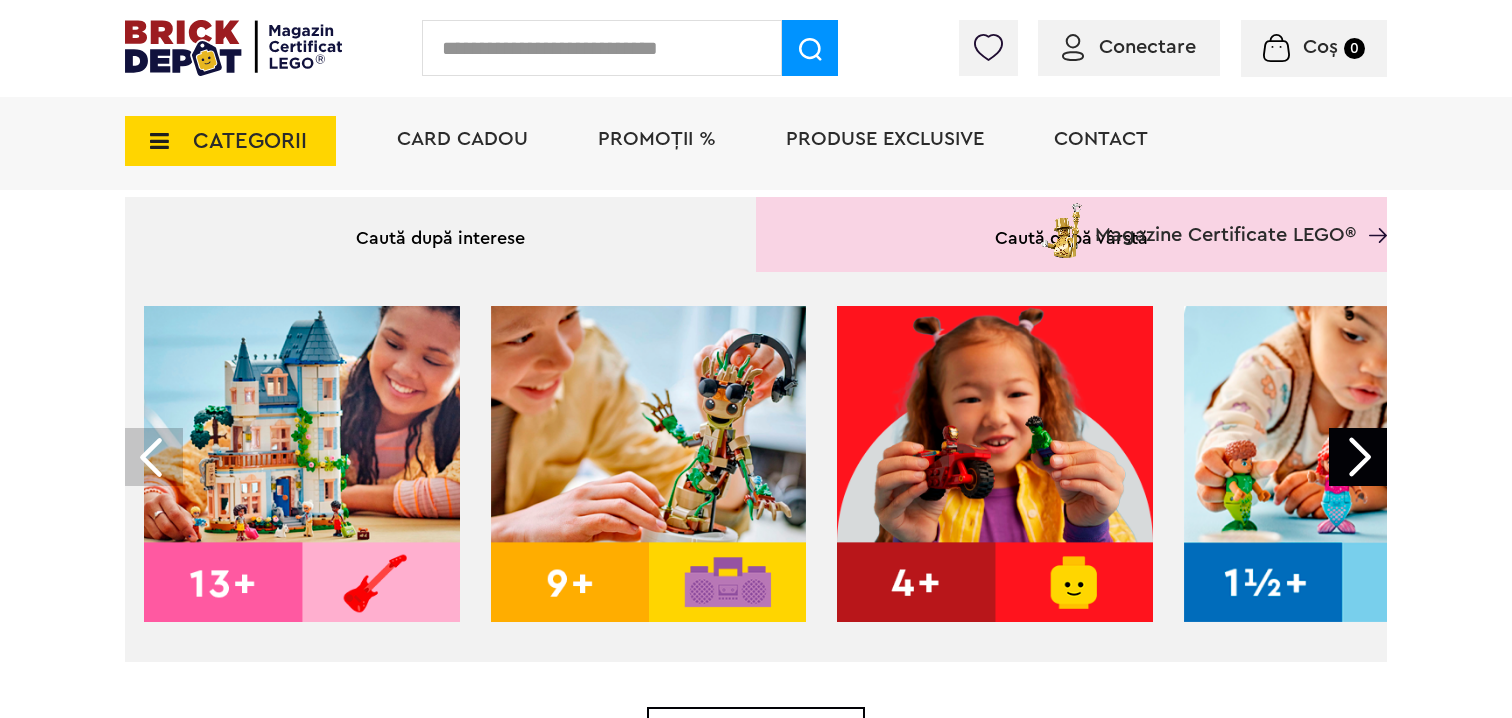 click at bounding box center (995, 464) 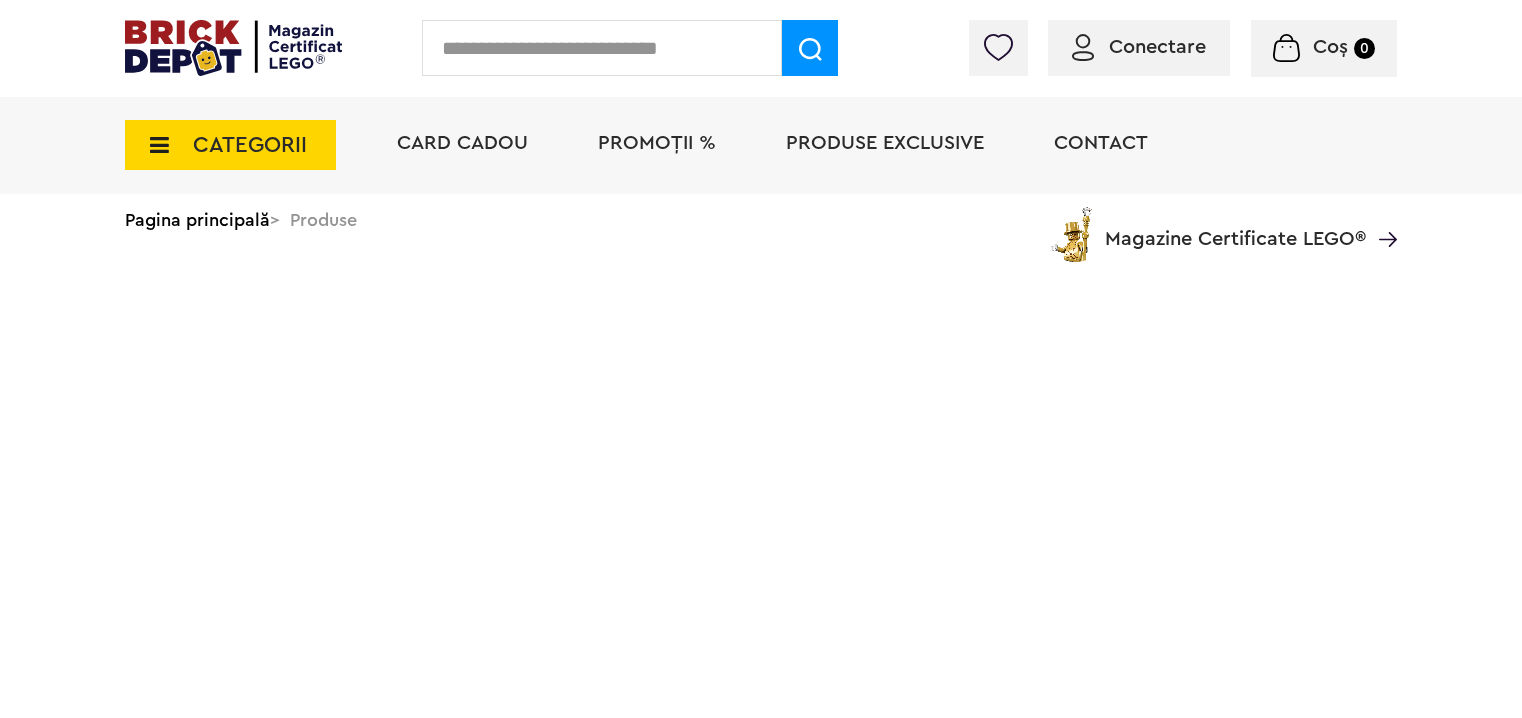 scroll, scrollTop: 0, scrollLeft: 0, axis: both 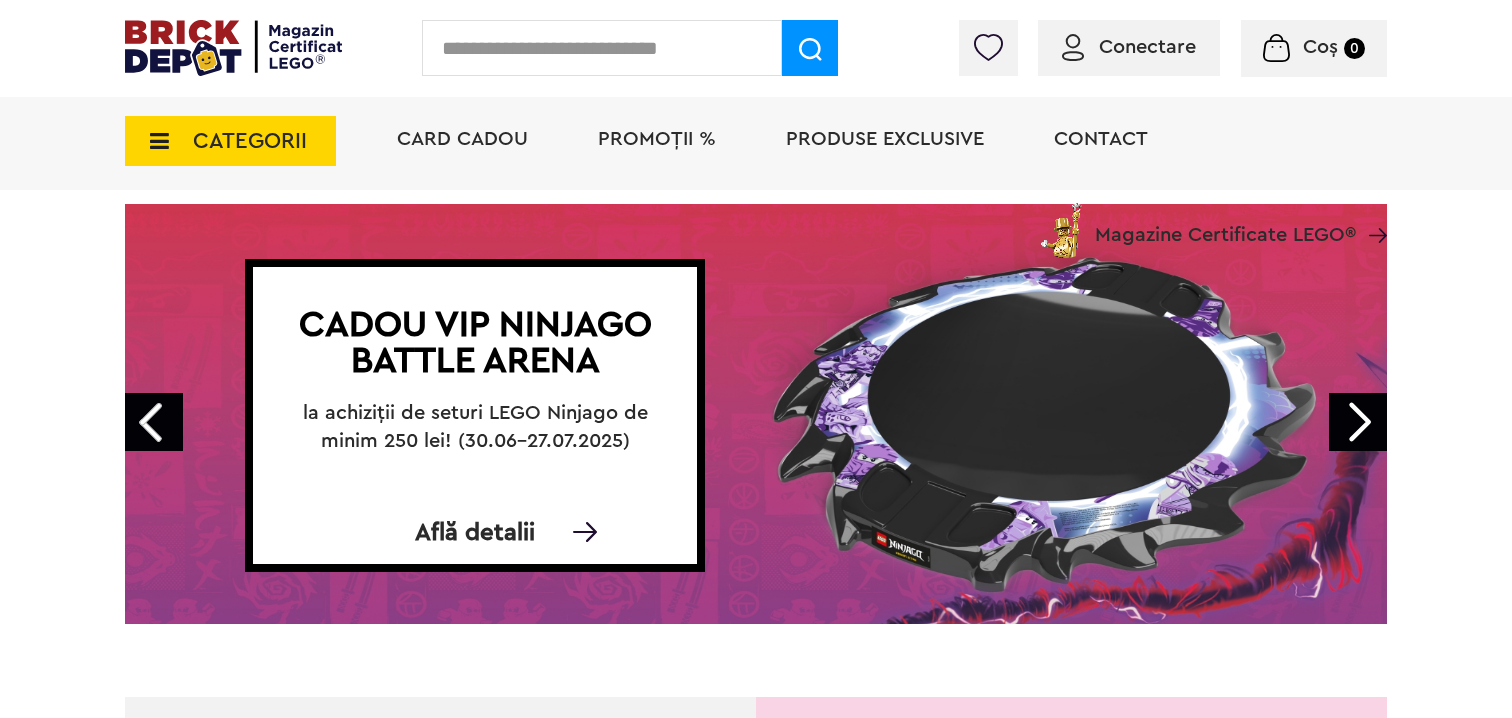 click on "Produse exclusive" at bounding box center [885, 139] 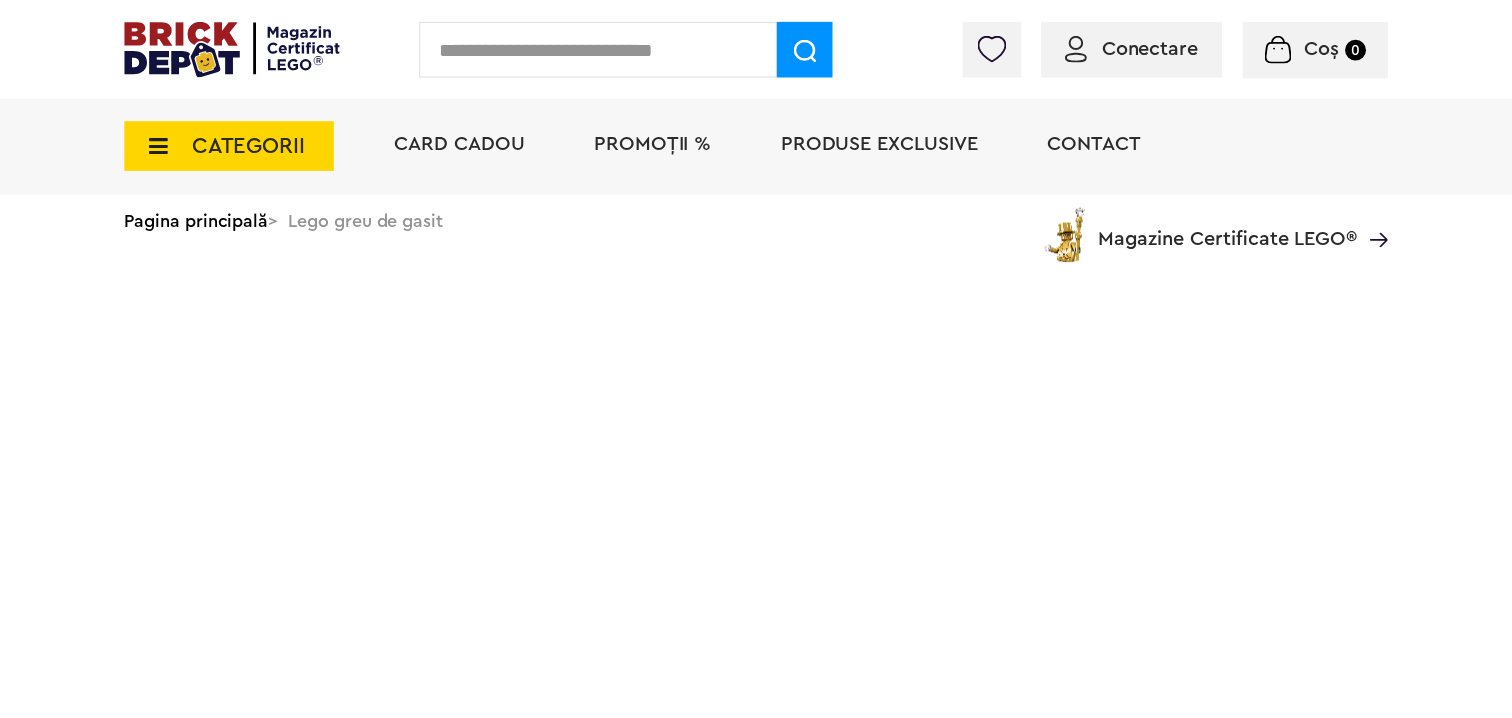scroll, scrollTop: 0, scrollLeft: 0, axis: both 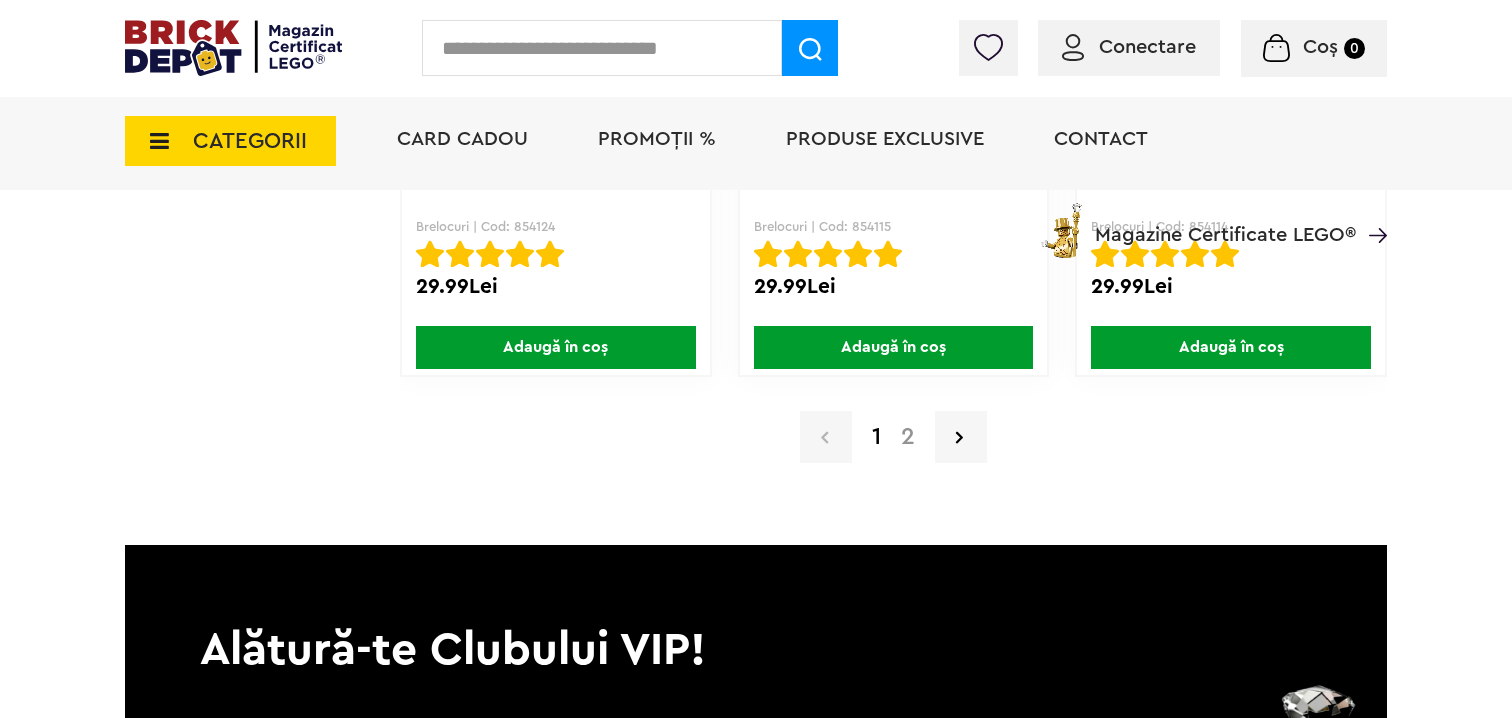 click on "2" at bounding box center (908, 437) 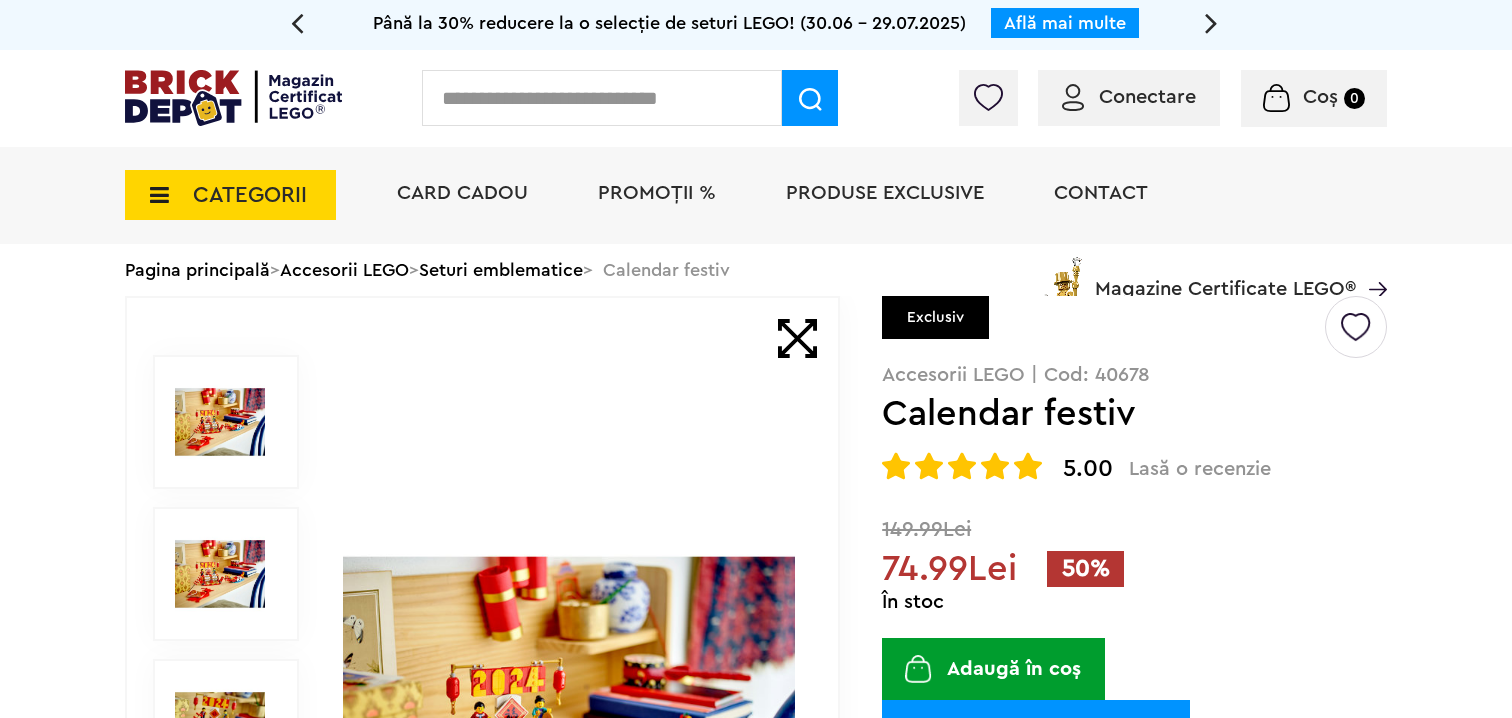 scroll, scrollTop: 0, scrollLeft: 0, axis: both 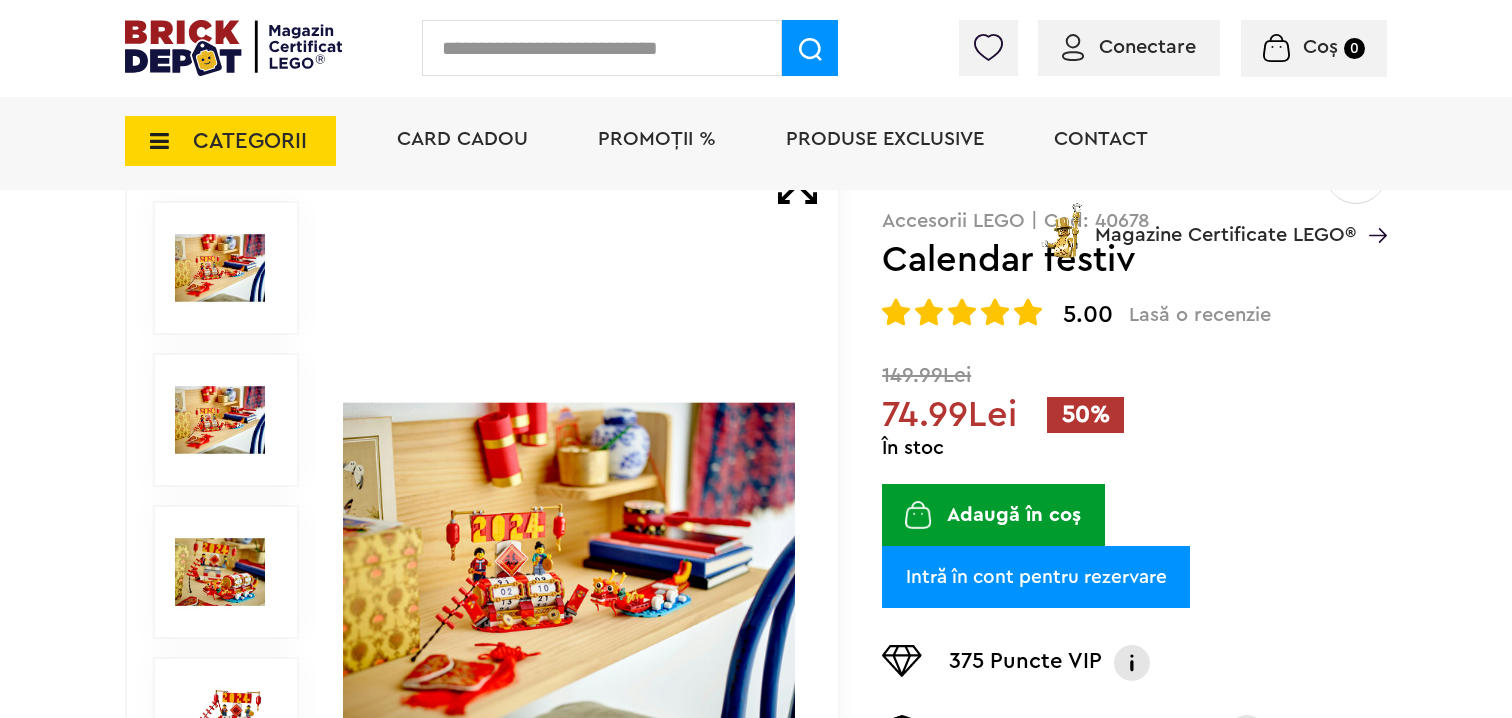 click at bounding box center [220, 420] 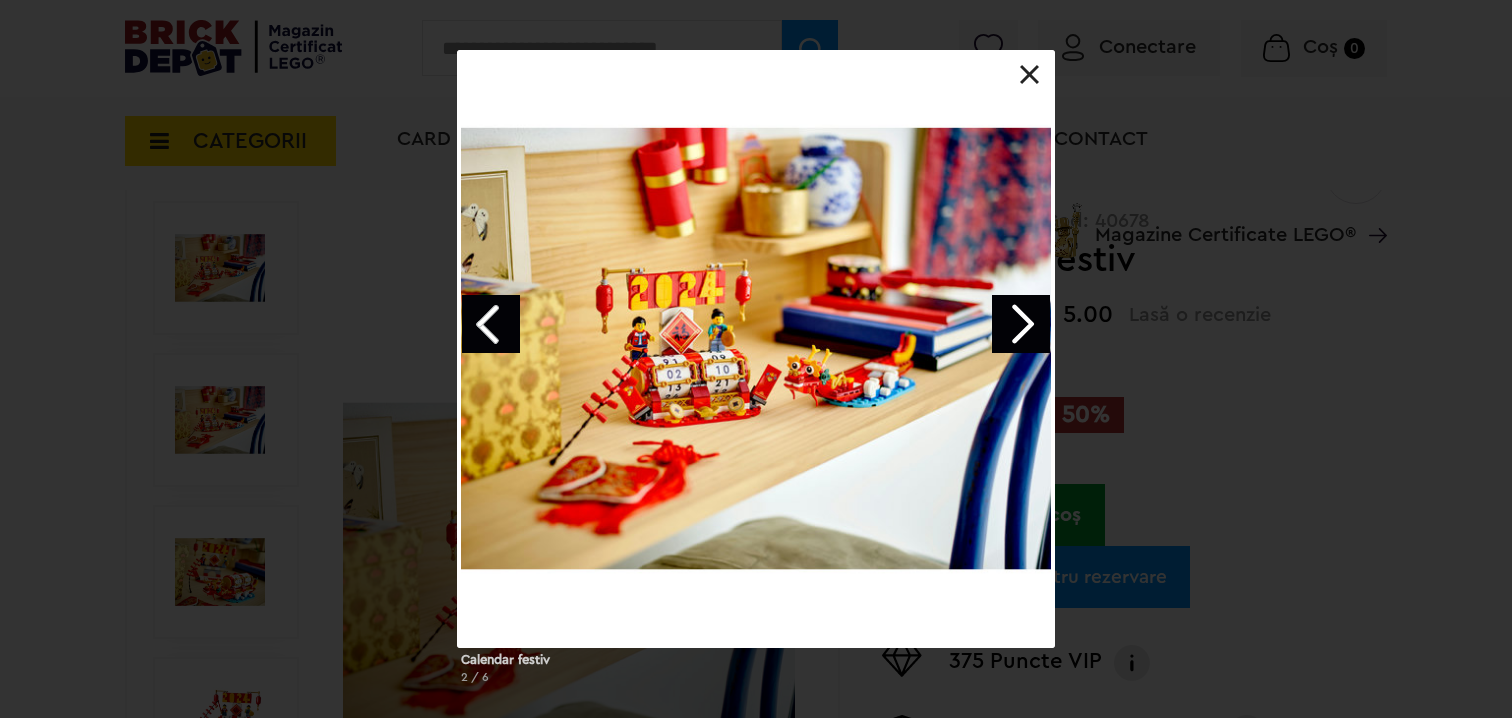 click at bounding box center (1021, 324) 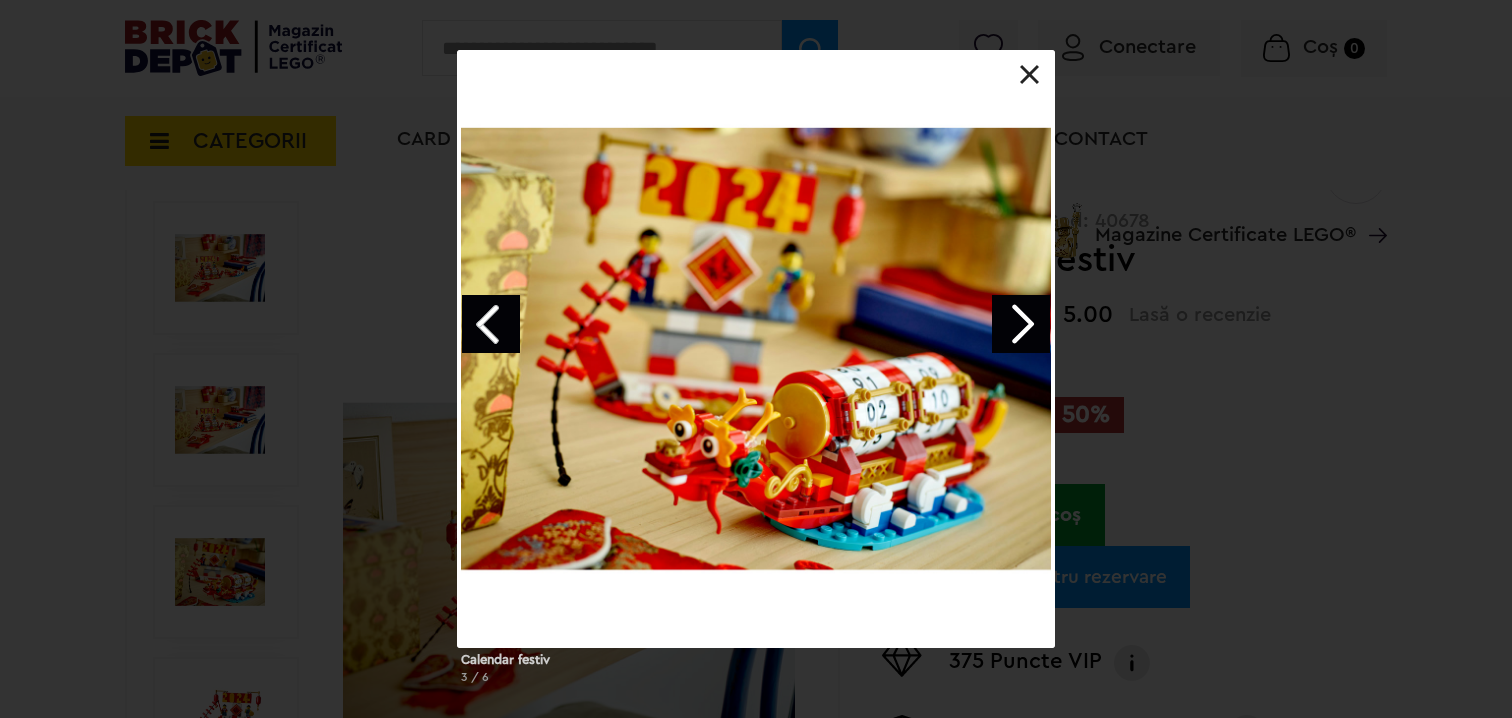click at bounding box center (1021, 324) 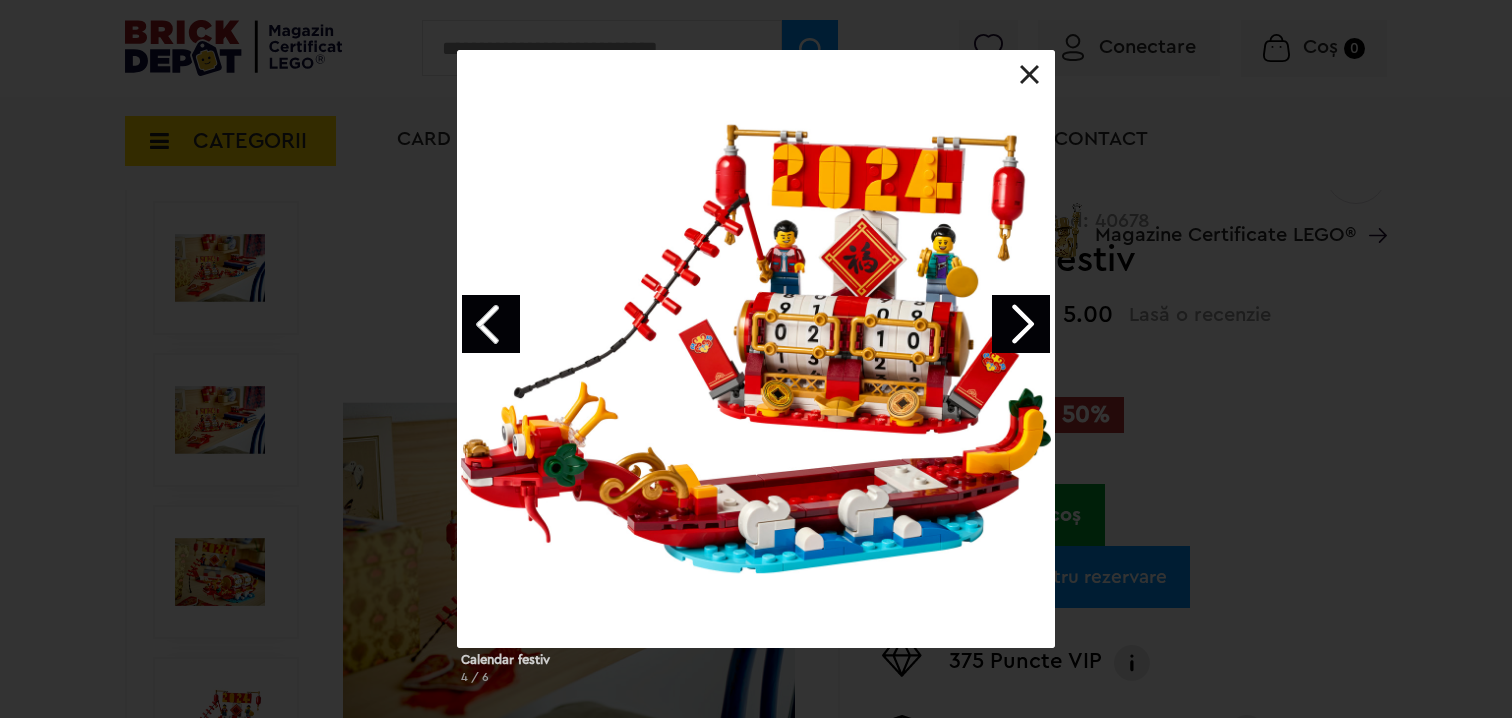 click at bounding box center (1021, 324) 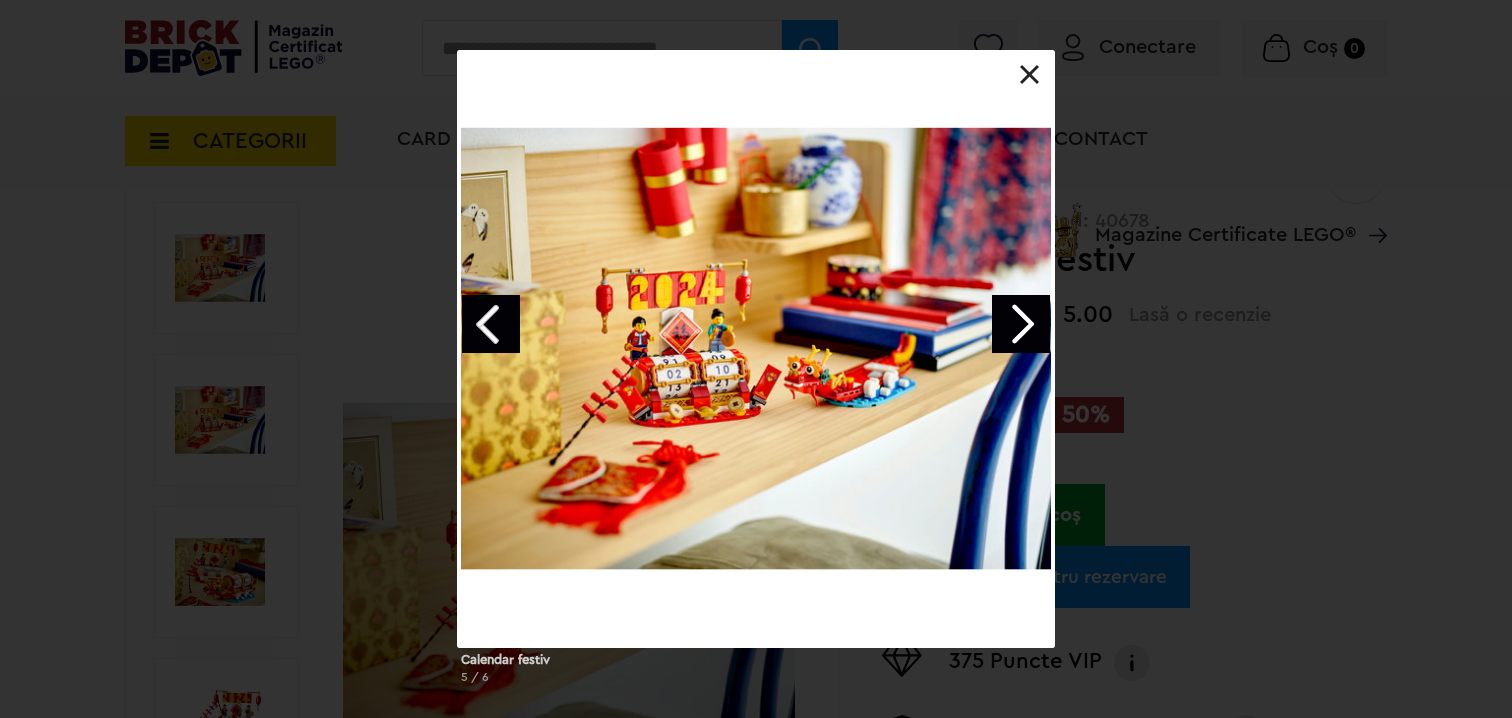 click at bounding box center (1021, 324) 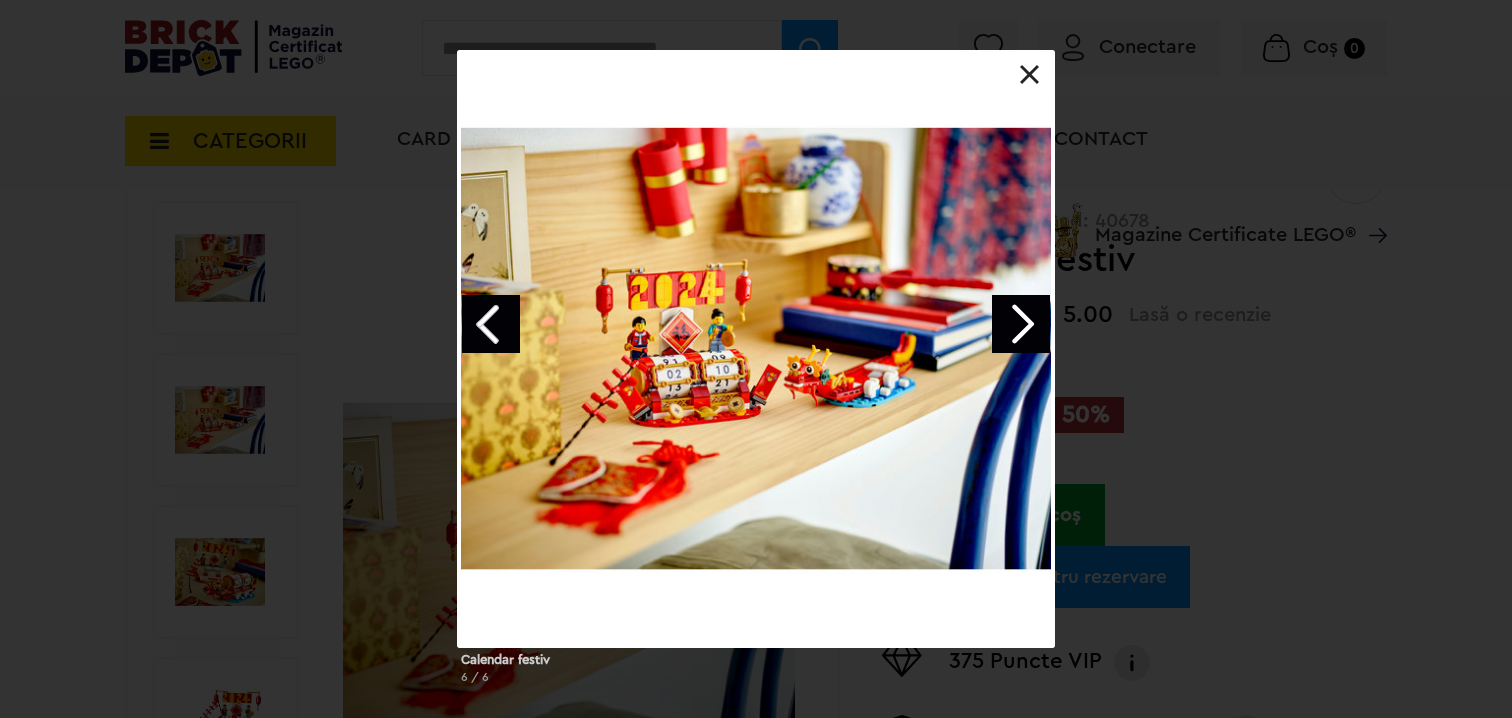 click at bounding box center [1021, 324] 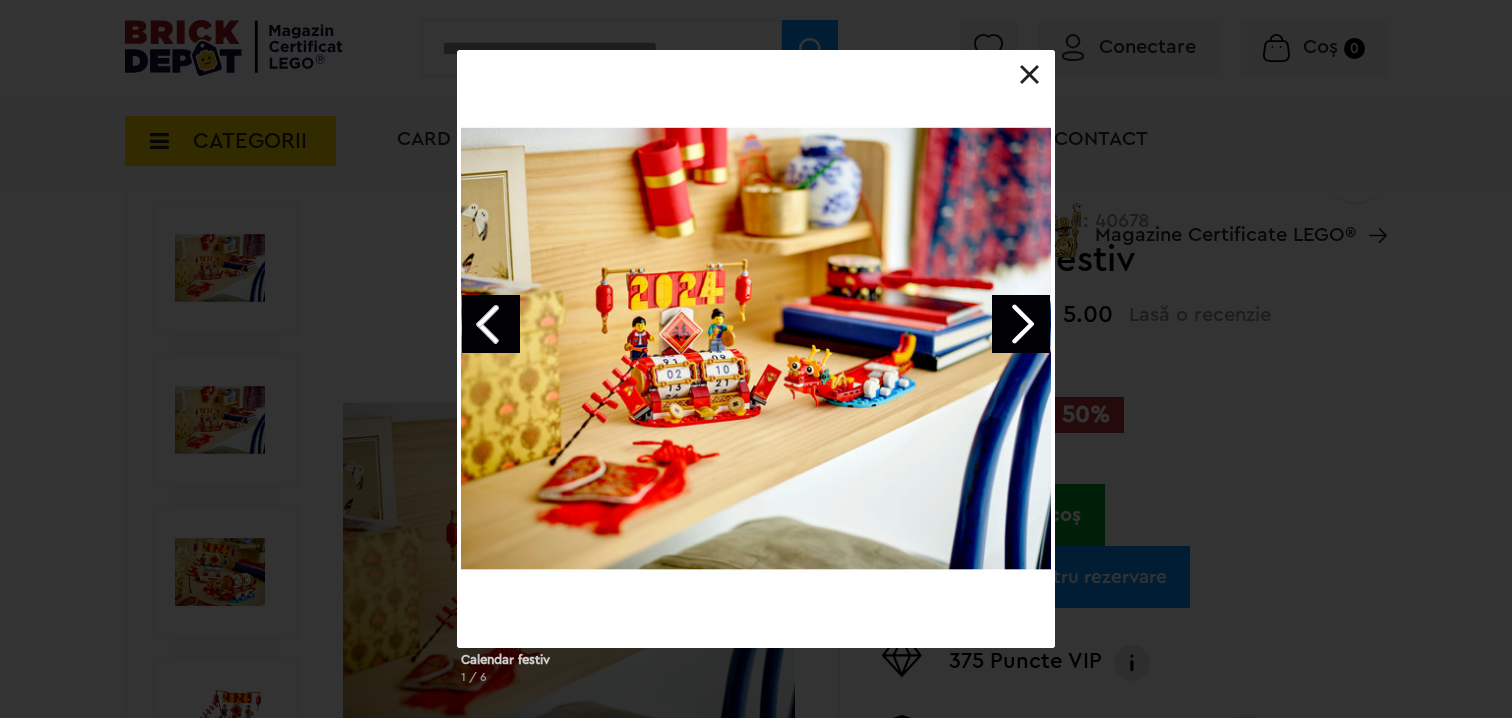 click at bounding box center [1021, 324] 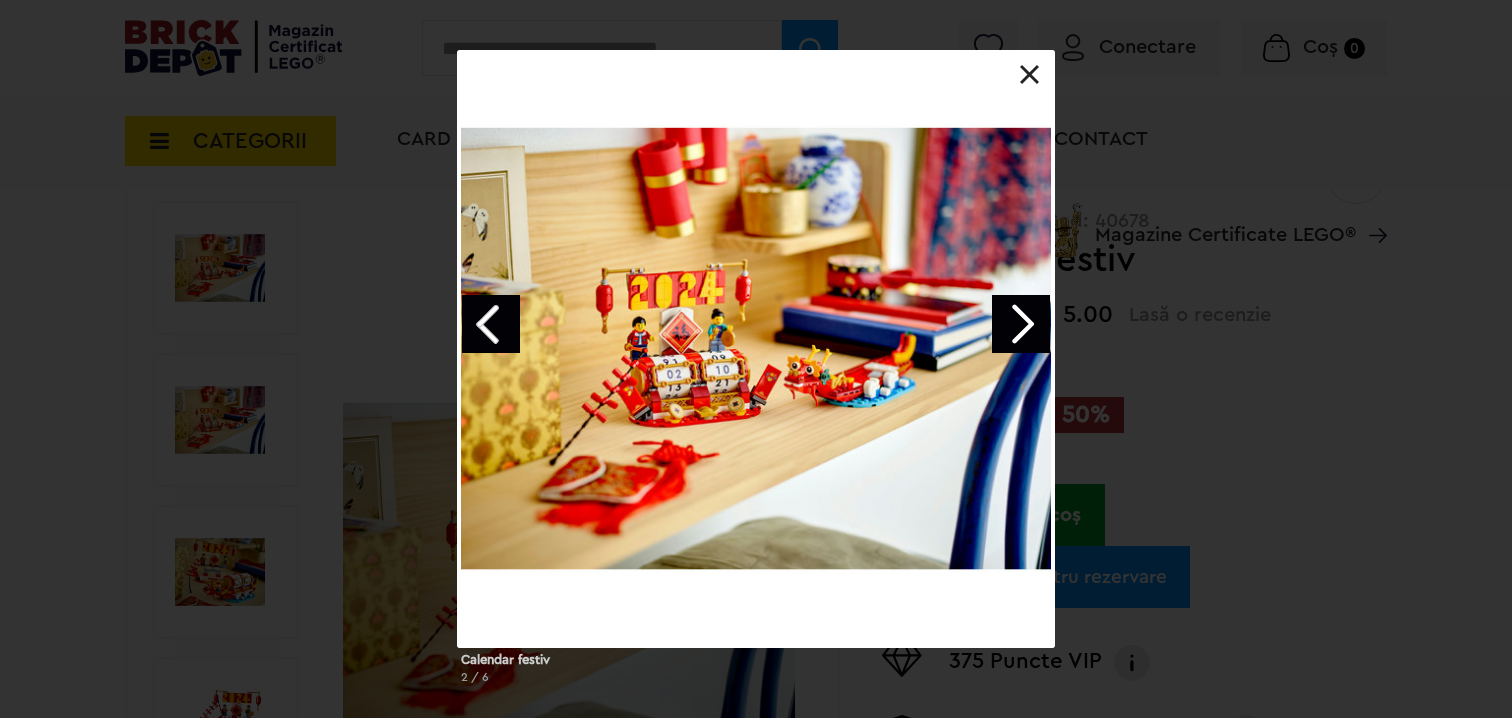 click at bounding box center (1030, 75) 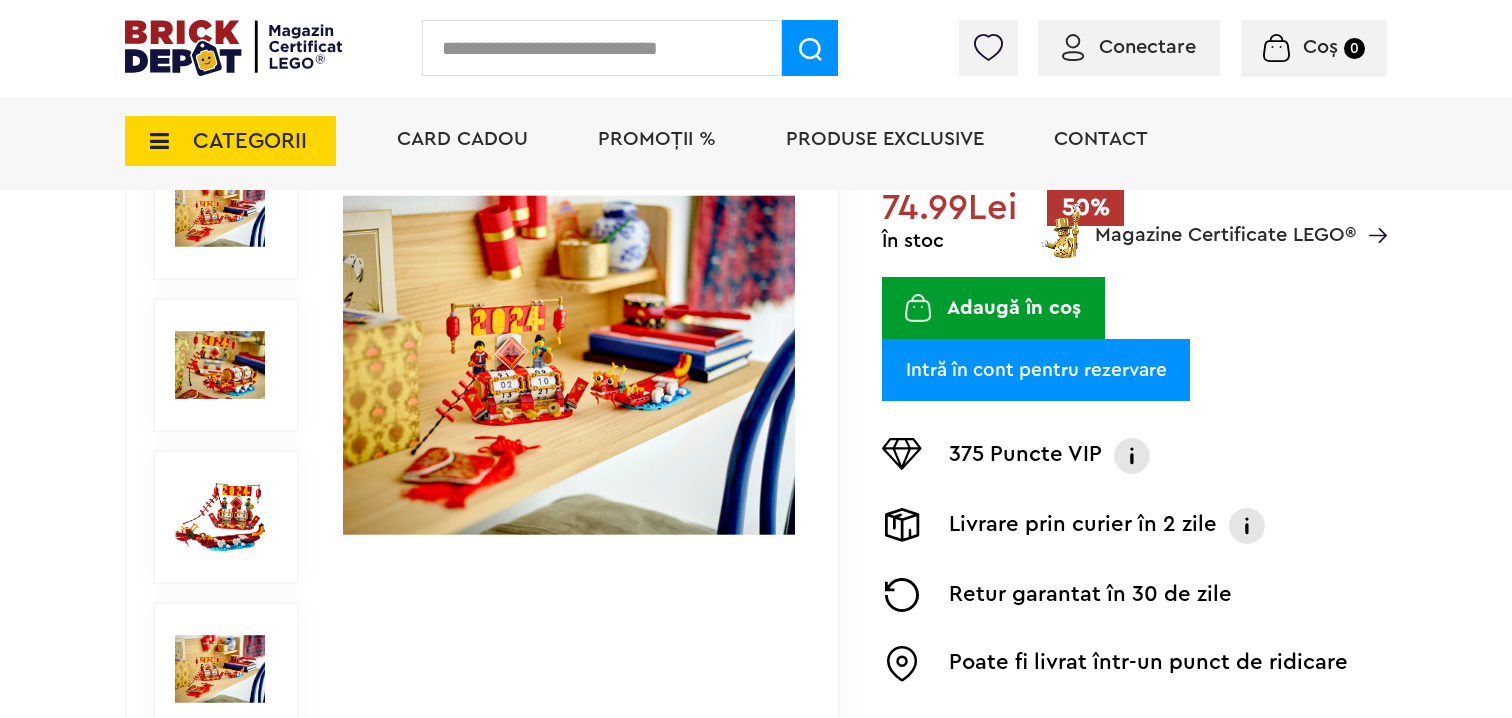 scroll, scrollTop: 300, scrollLeft: 0, axis: vertical 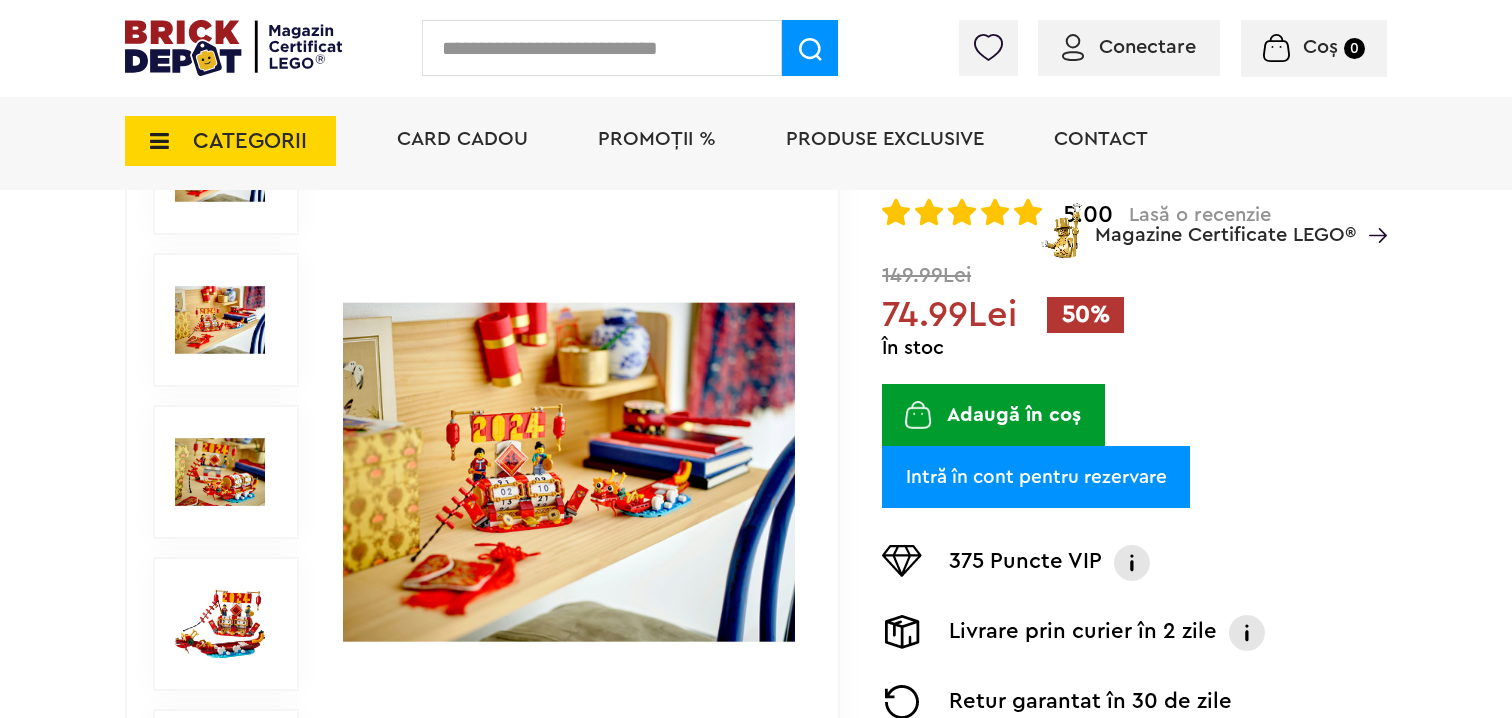 click at bounding box center (220, 472) 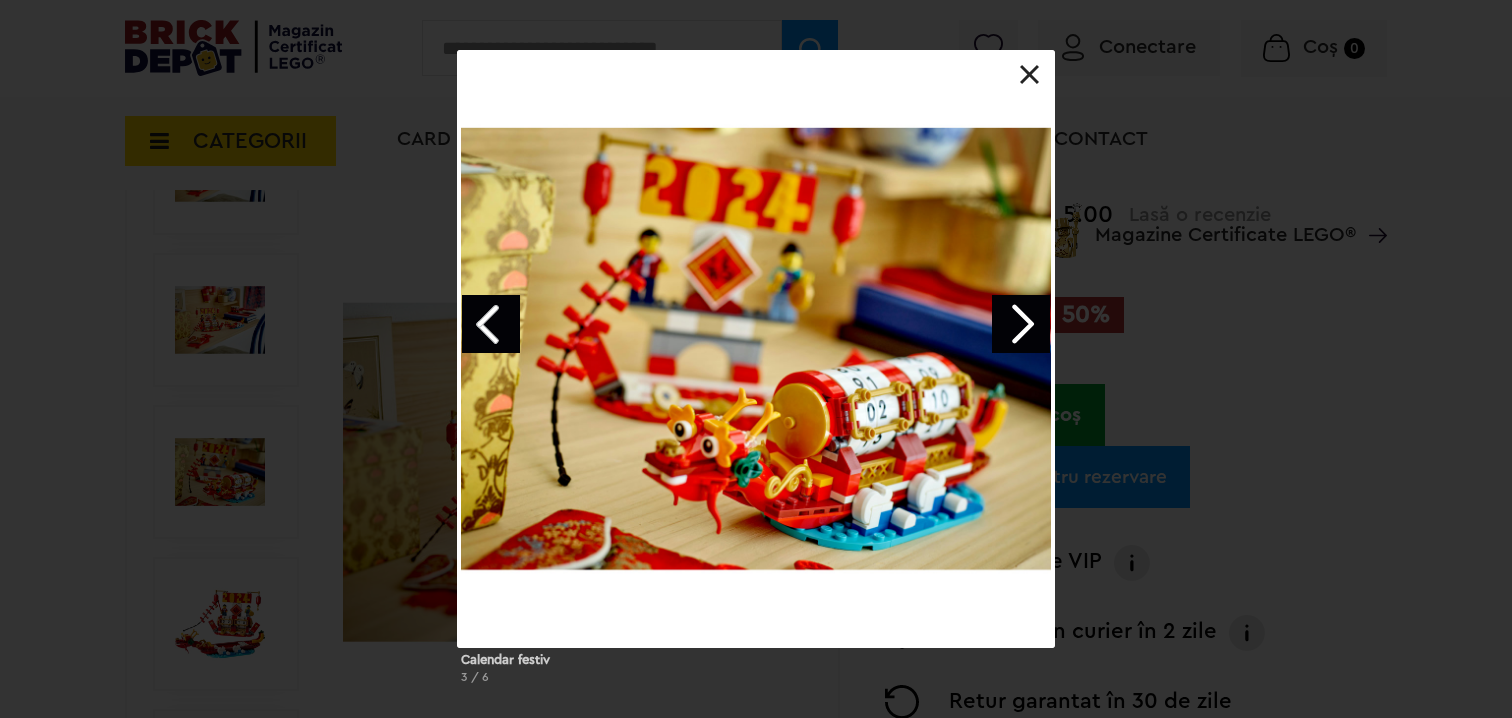 click at bounding box center [1030, 75] 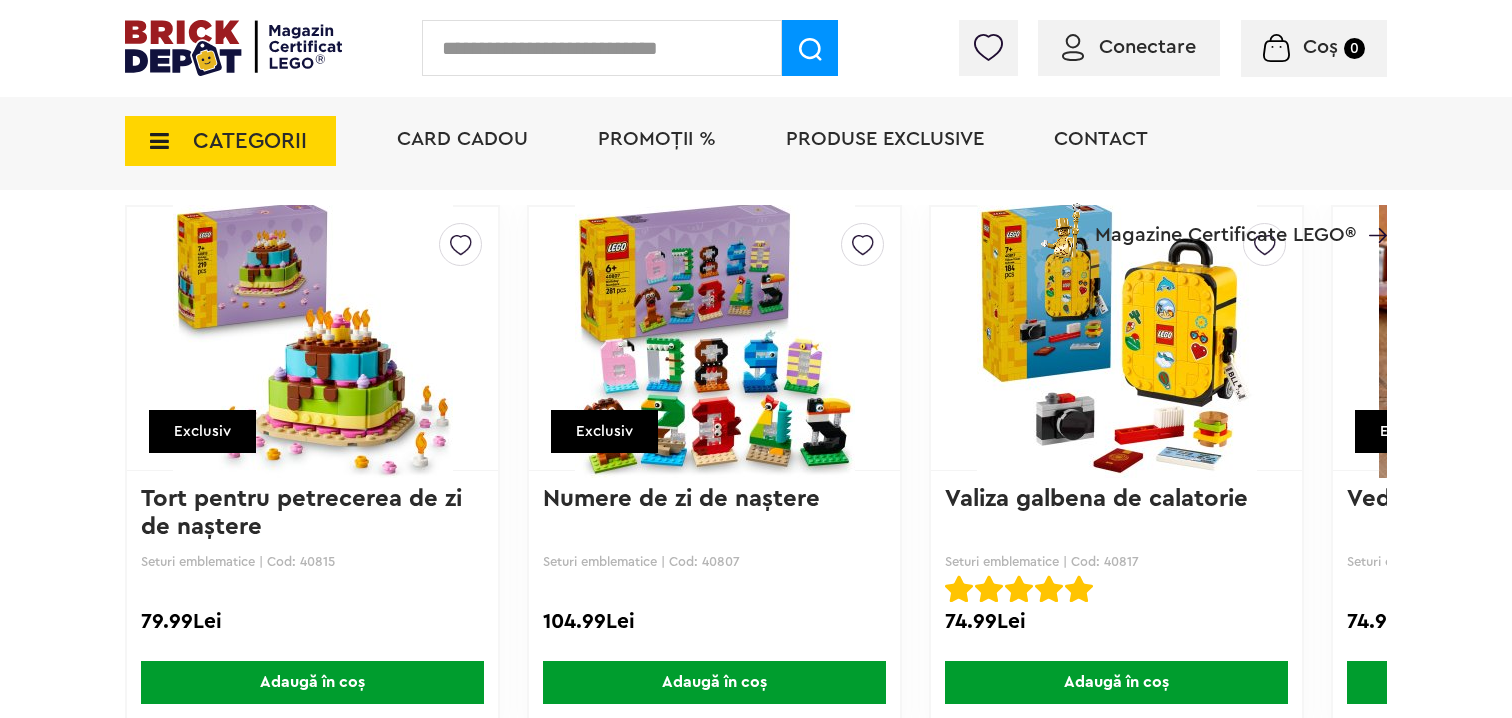 scroll, scrollTop: 3000, scrollLeft: 0, axis: vertical 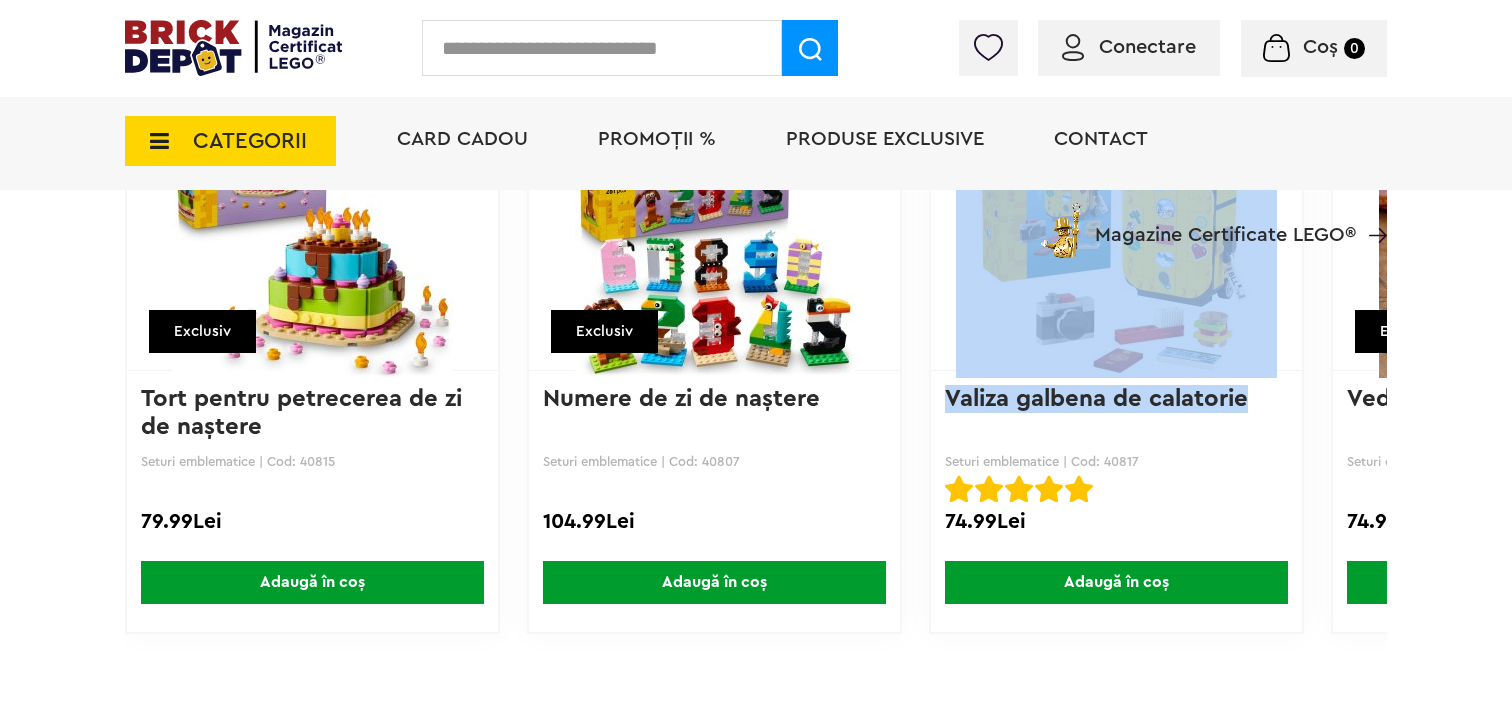 drag, startPoint x: 1252, startPoint y: 389, endPoint x: 908, endPoint y: 469, distance: 353.17984 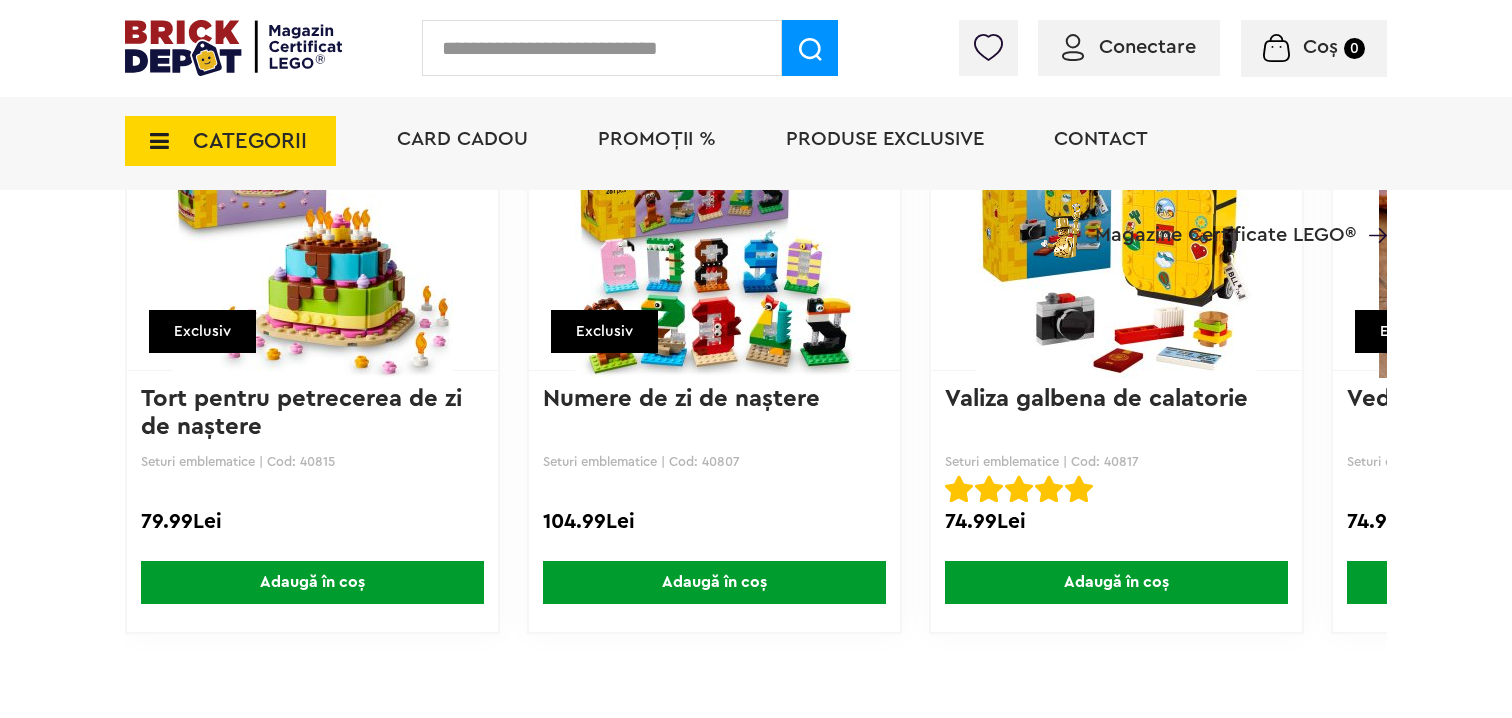 click on "Până la 30% reducere la o selecție de seturi LEGO! (30.06 - 29.07.2025) Află mai multe Cadou VIP Ninjago Battle arena la achiziții de seturi LEGO Ninjago de minim 250 lei! Află mai multe Până la 50% reducere la o selecție de piese și minifigurine LEGO! Află mai multe Cadou VIP 30683 Mașina McLaren F1 la achiziții de seturi LEGO F1 de minim 150 lei! Află mai multe Până la 30% reducere la o selecție de seturi LEGO! (30.06 - 29.07.2025) Află mai multe Cadou VIP Ninjago Battle arena la achiziții de seturi LEGO Ninjago de minim 250 lei! Află mai multe
Conectare
Coș   0
CATEGORII
Jucării LEGO
Card Cadou LEGO Animal Crossing Architecture" at bounding box center (756, -1136) 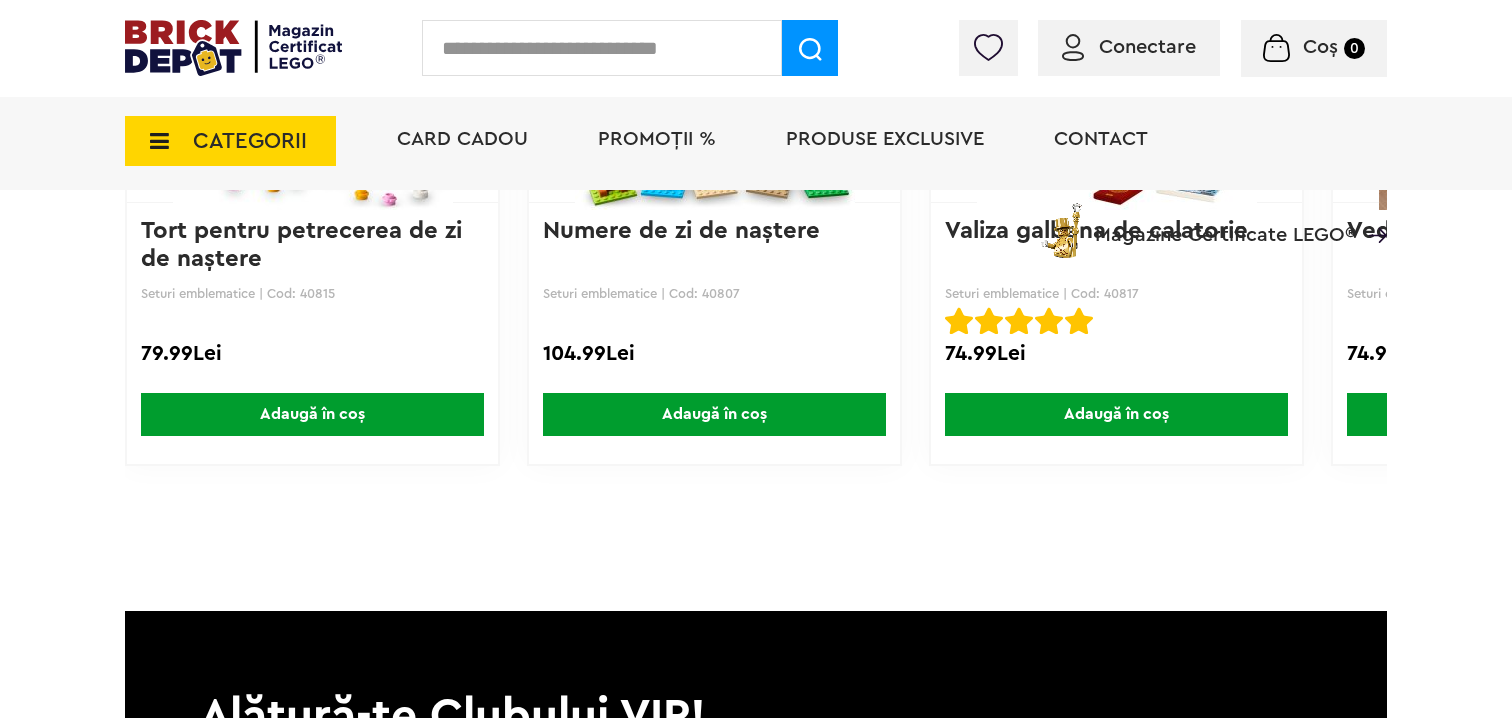 scroll, scrollTop: 3000, scrollLeft: 0, axis: vertical 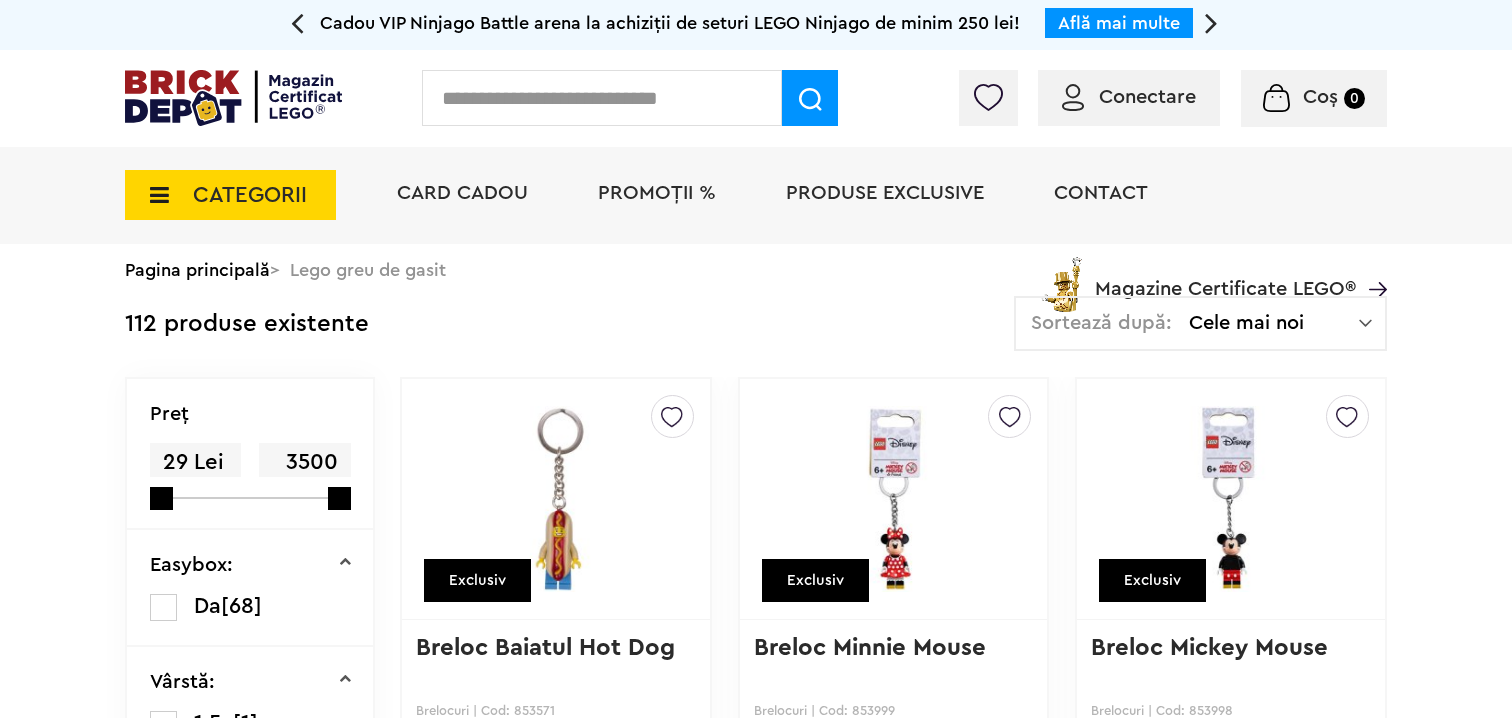 click on "PROMOȚII %" at bounding box center [657, 193] 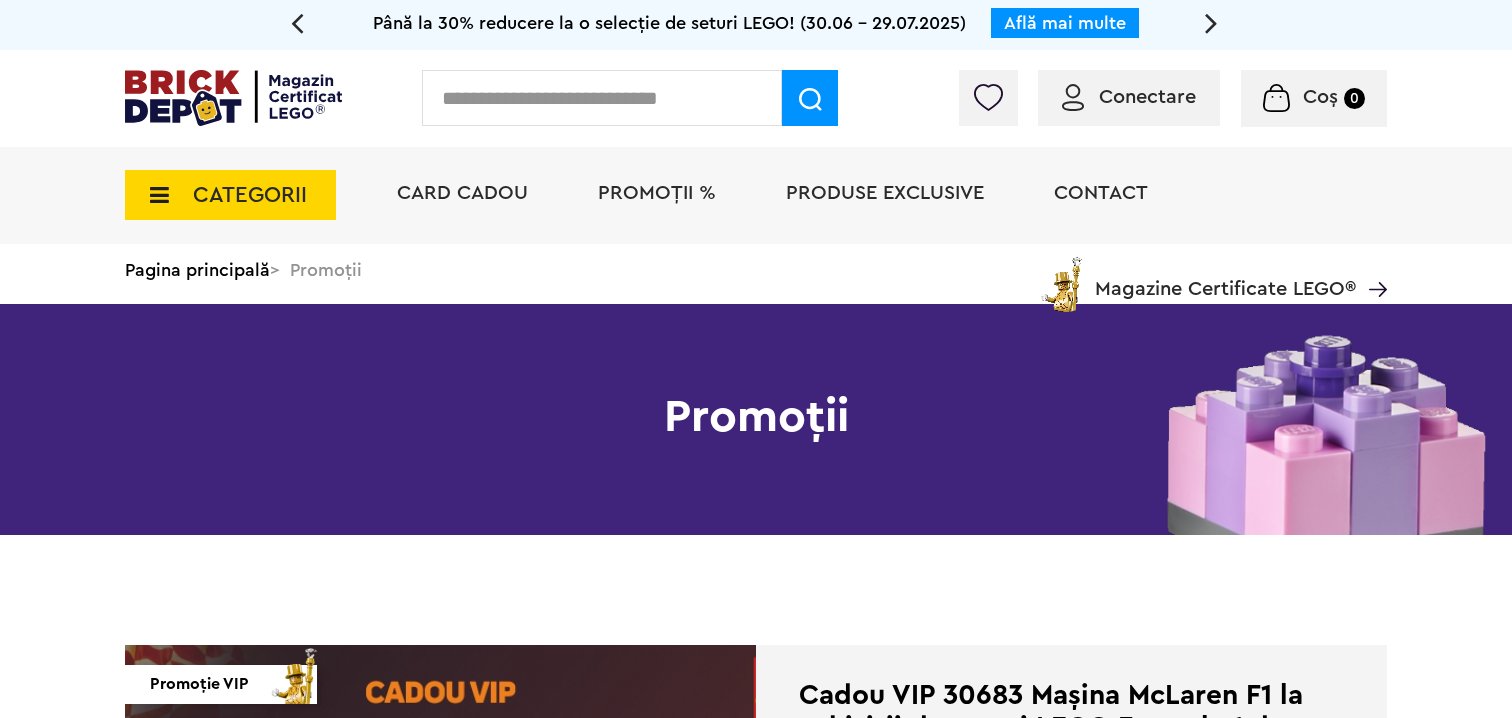 scroll, scrollTop: 0, scrollLeft: 0, axis: both 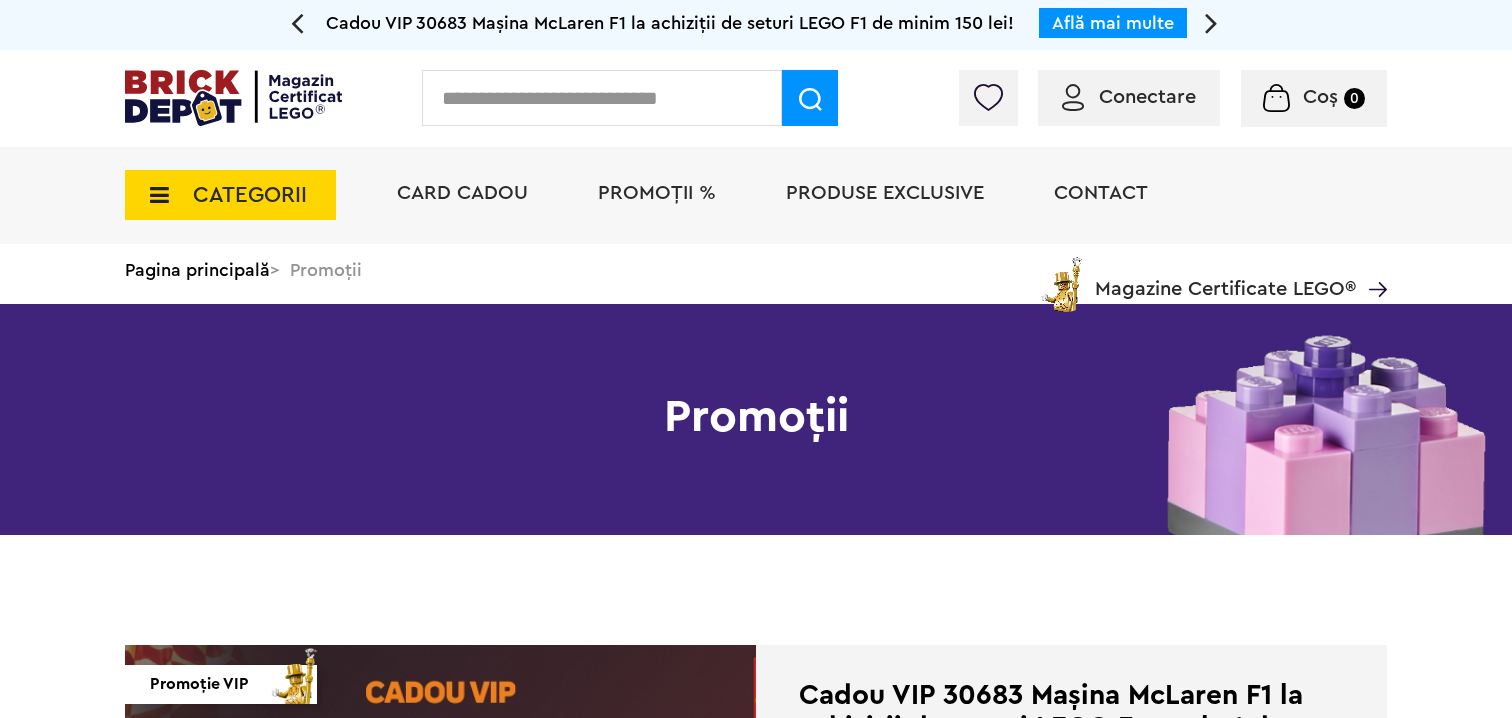 click at bounding box center [153, 195] 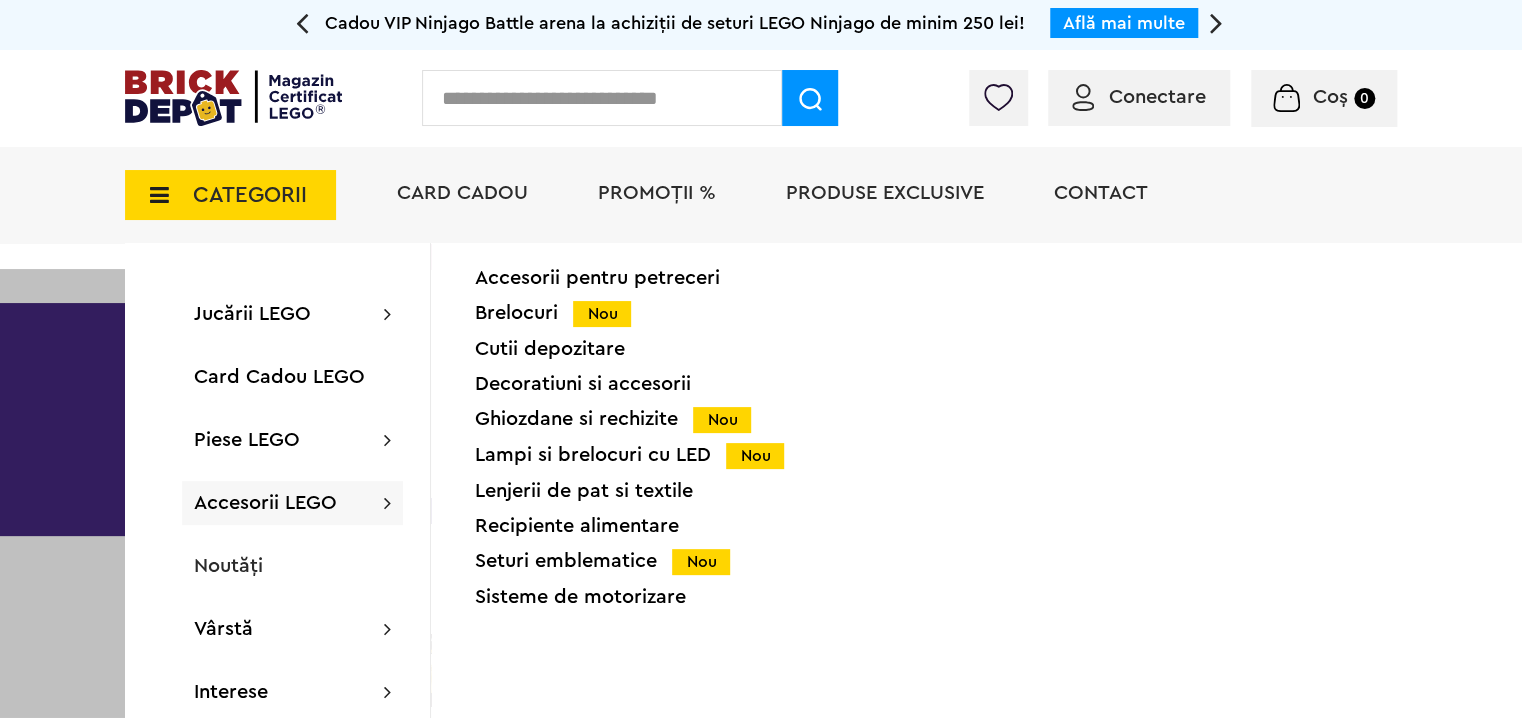 click on "Lenjerii de pat si textile" at bounding box center [642, 491] 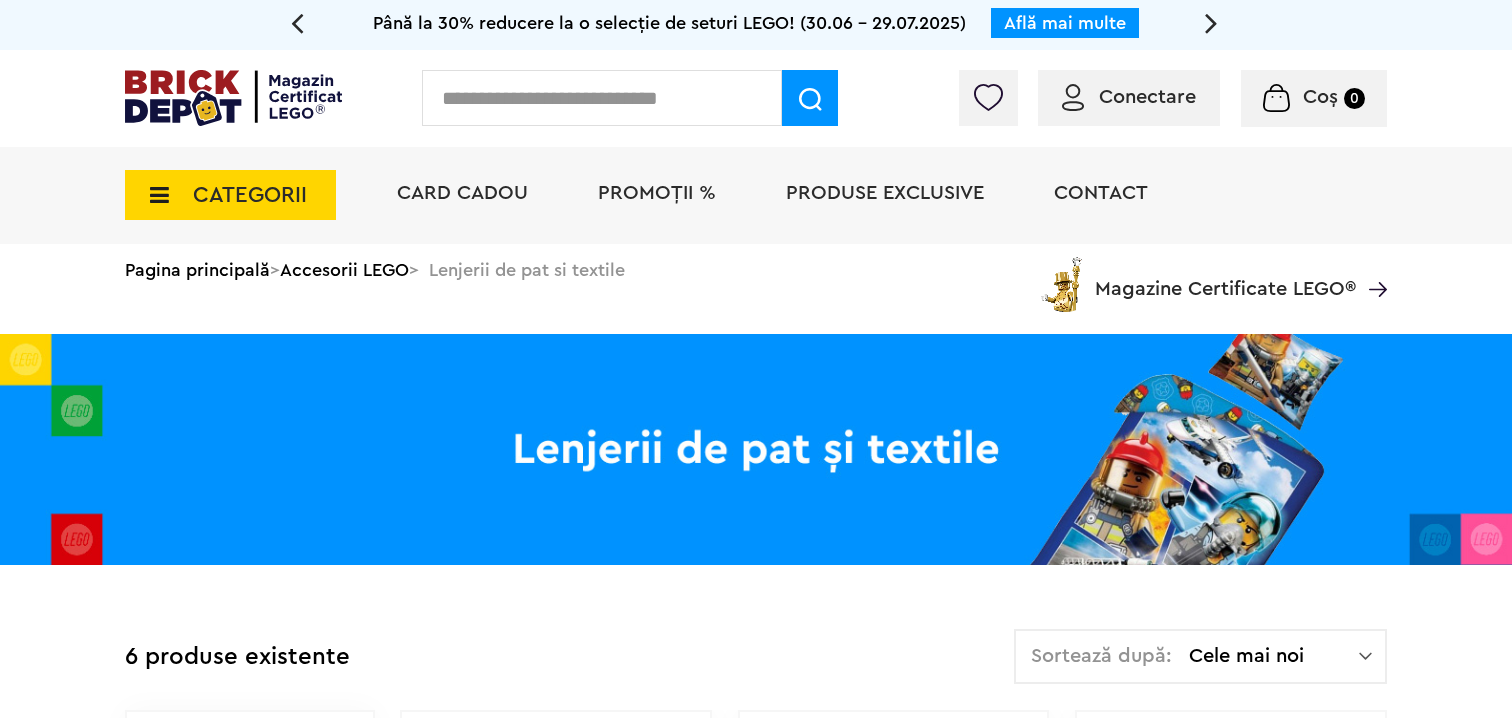 scroll, scrollTop: 0, scrollLeft: 0, axis: both 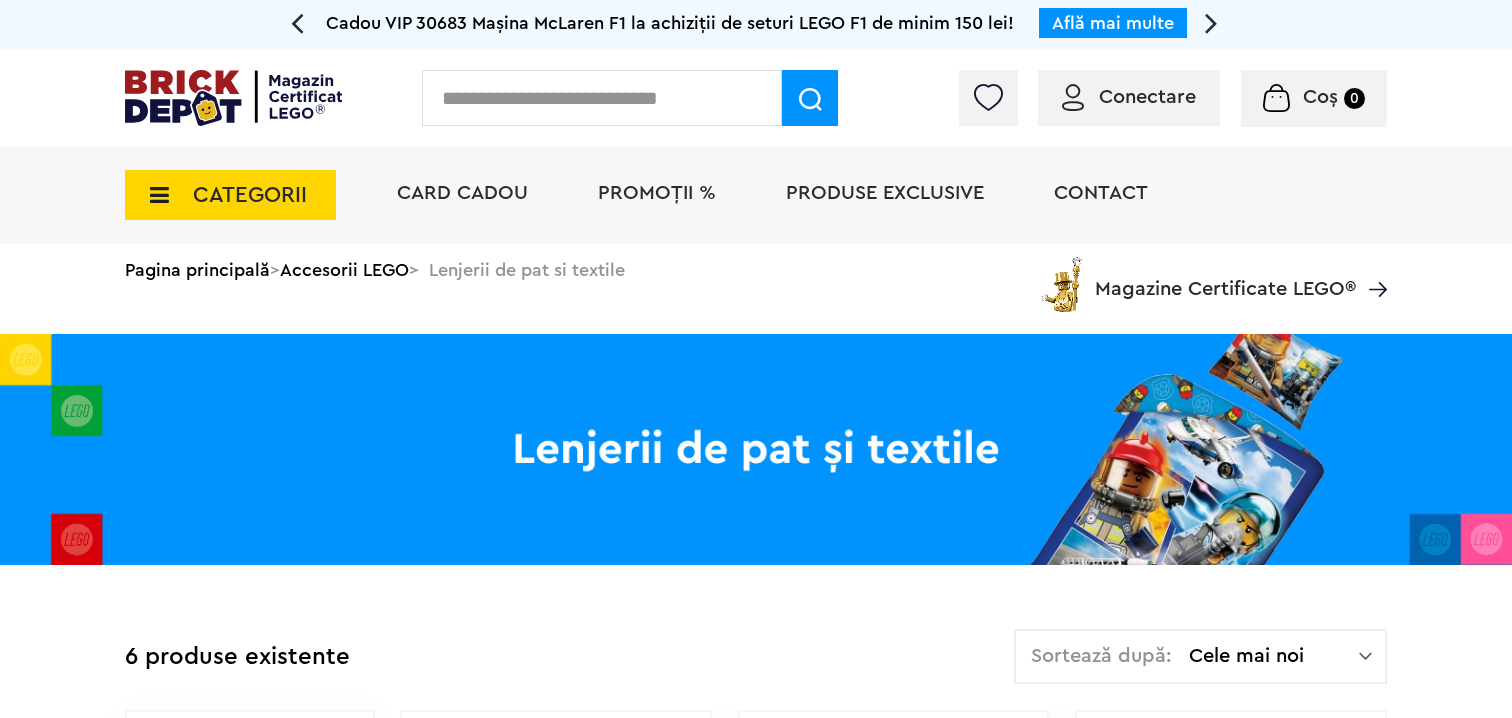 click on "CATEGORII" at bounding box center [230, 195] 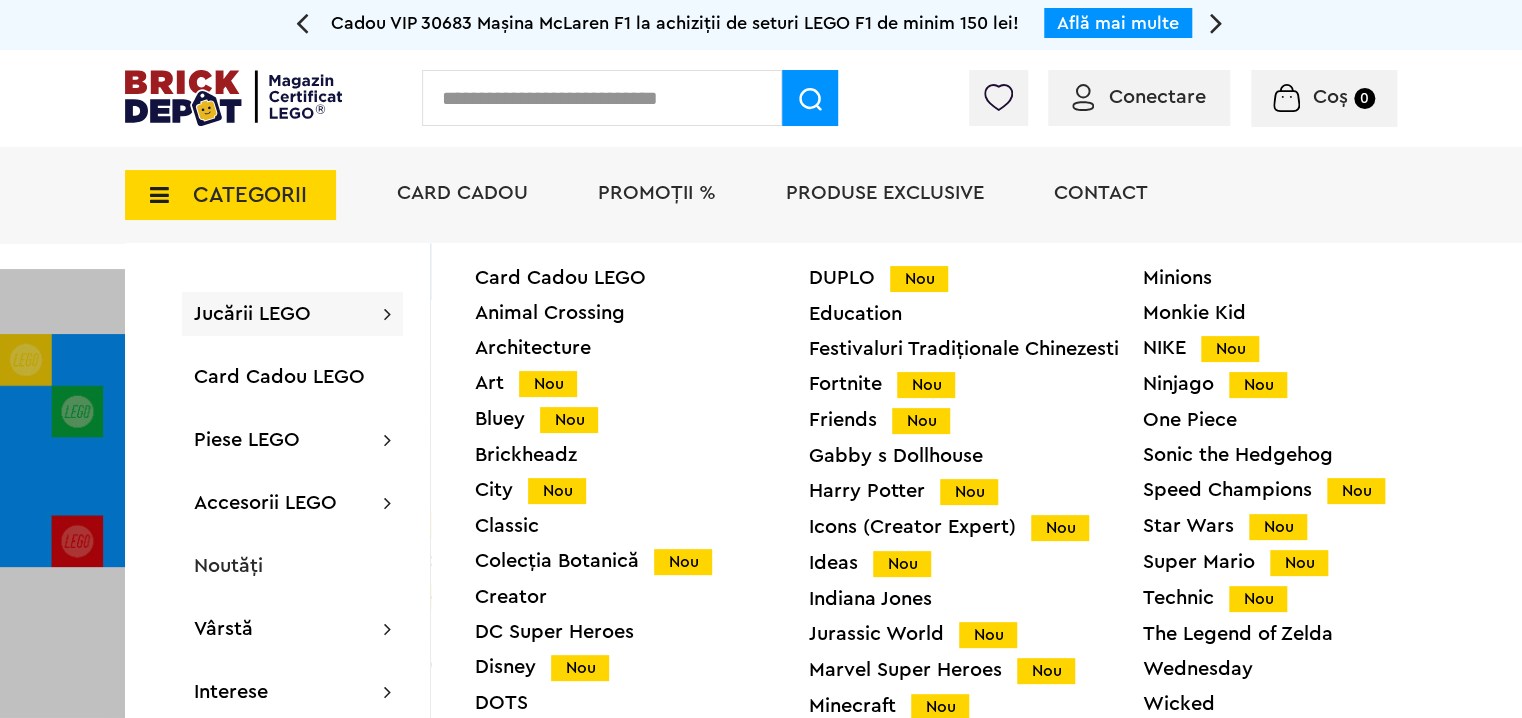 click on "Colecția Botanică Nou" at bounding box center (642, 561) 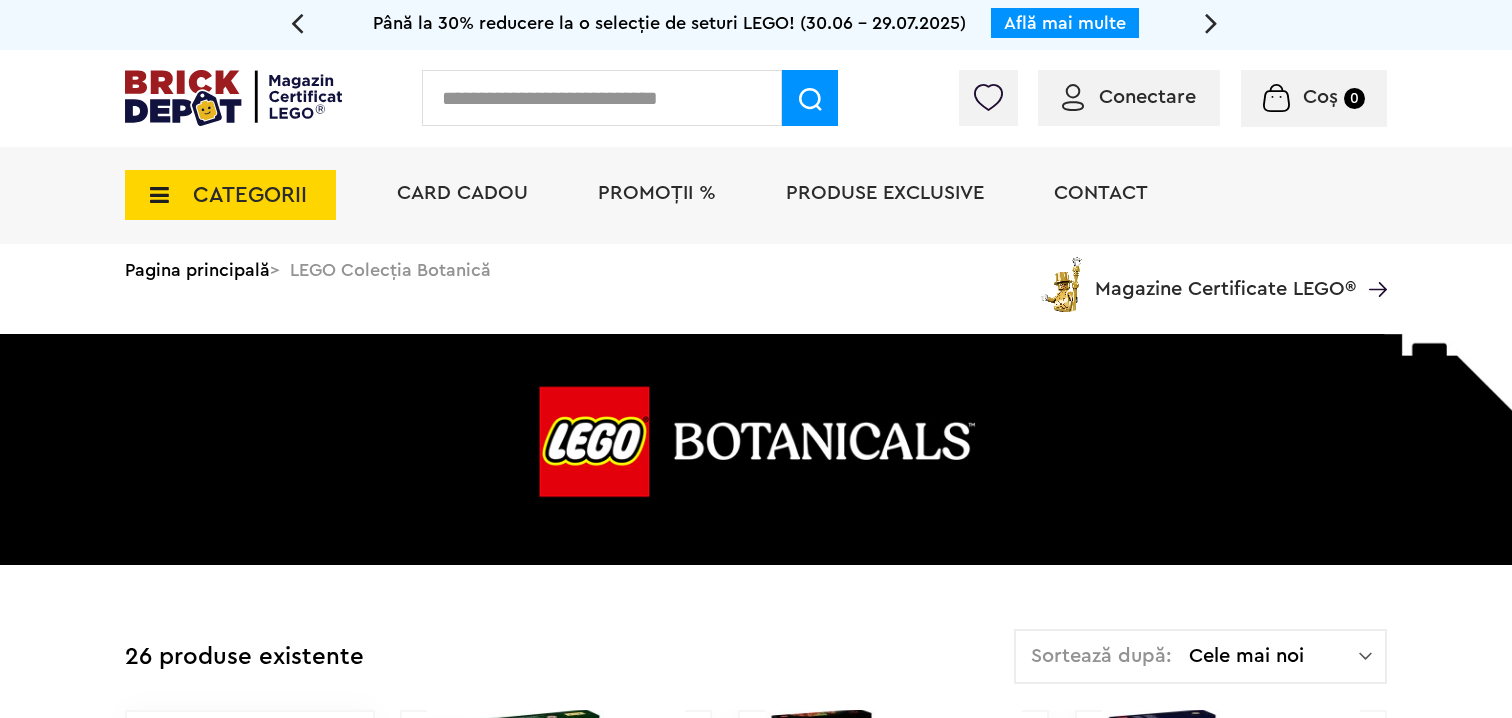 scroll, scrollTop: 0, scrollLeft: 0, axis: both 